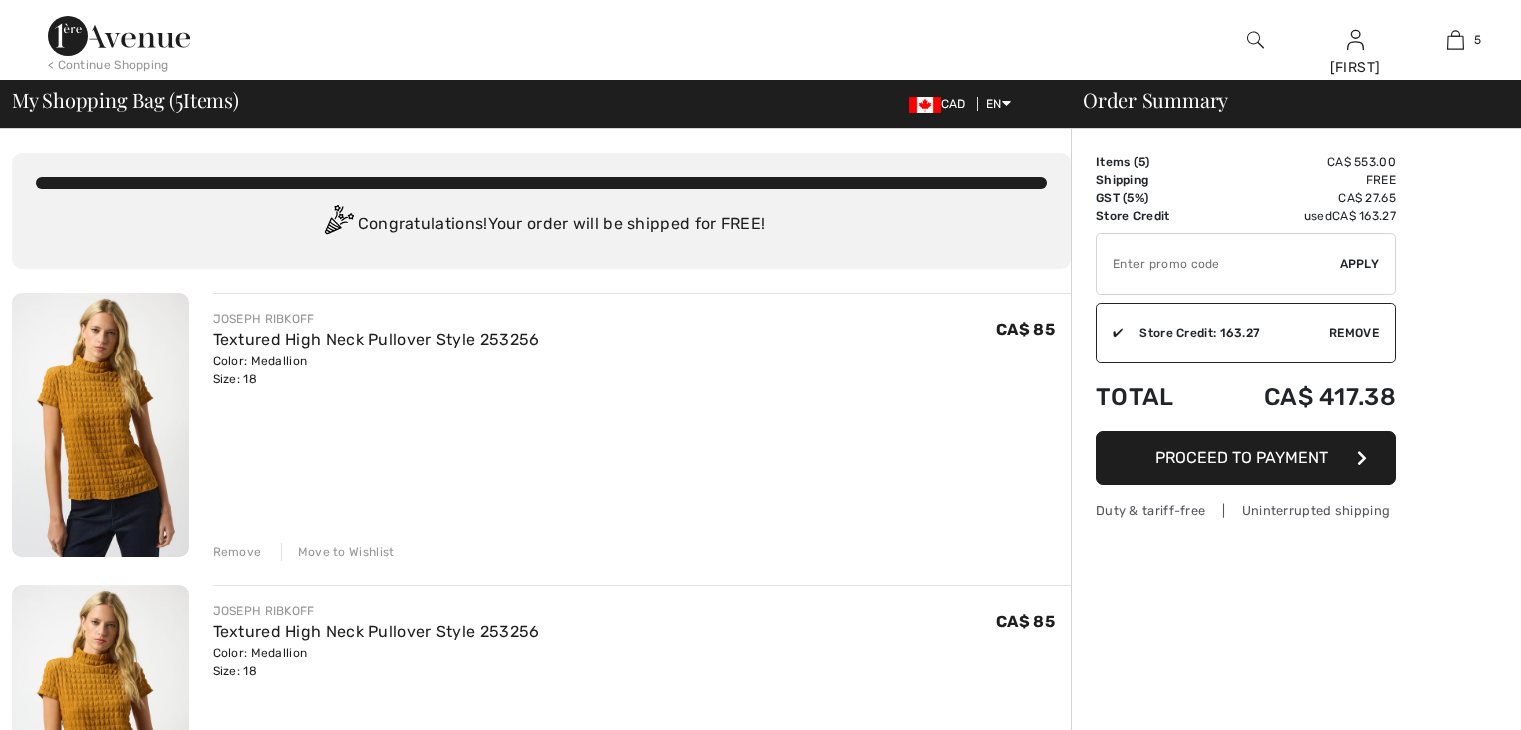 scroll, scrollTop: 0, scrollLeft: 0, axis: both 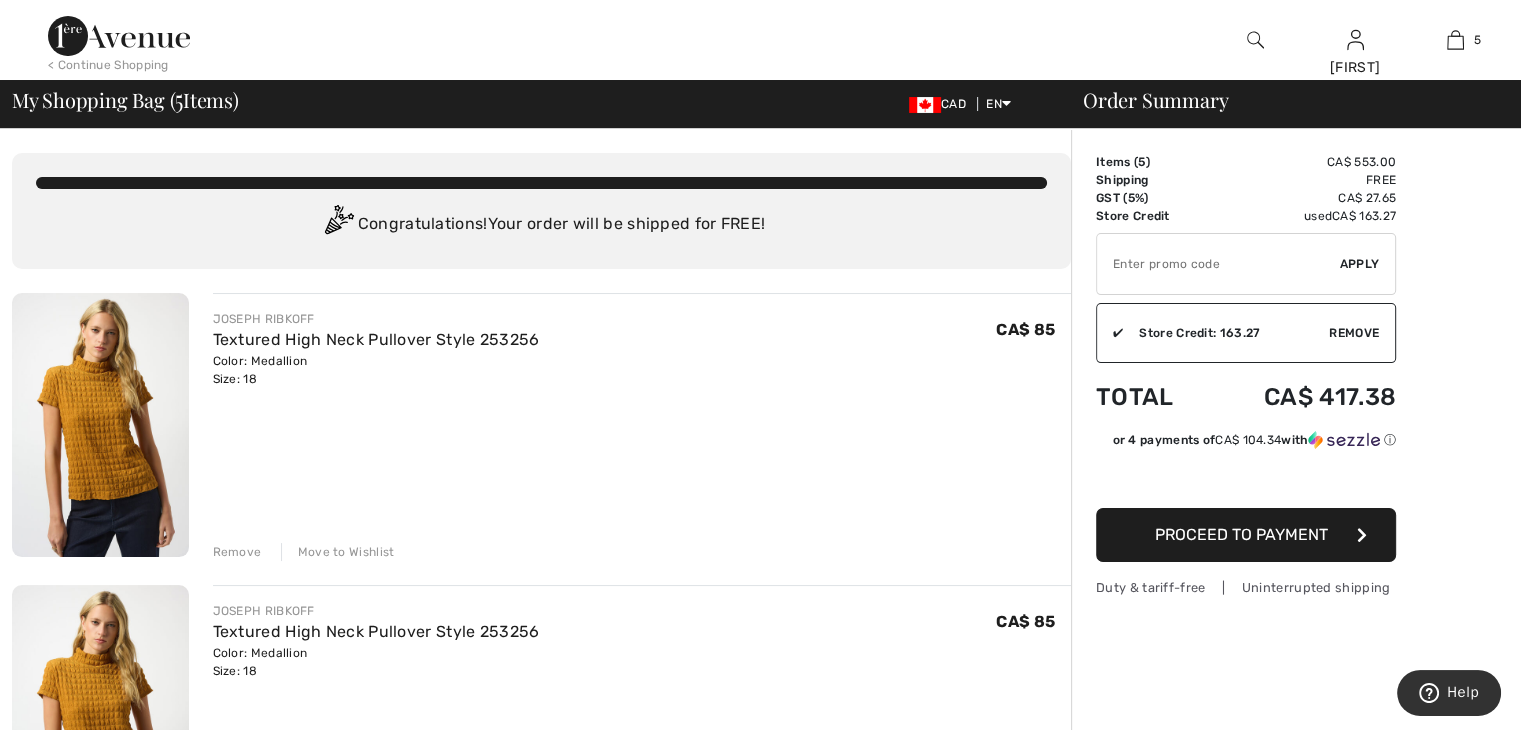 click on "Remove" at bounding box center [237, 552] 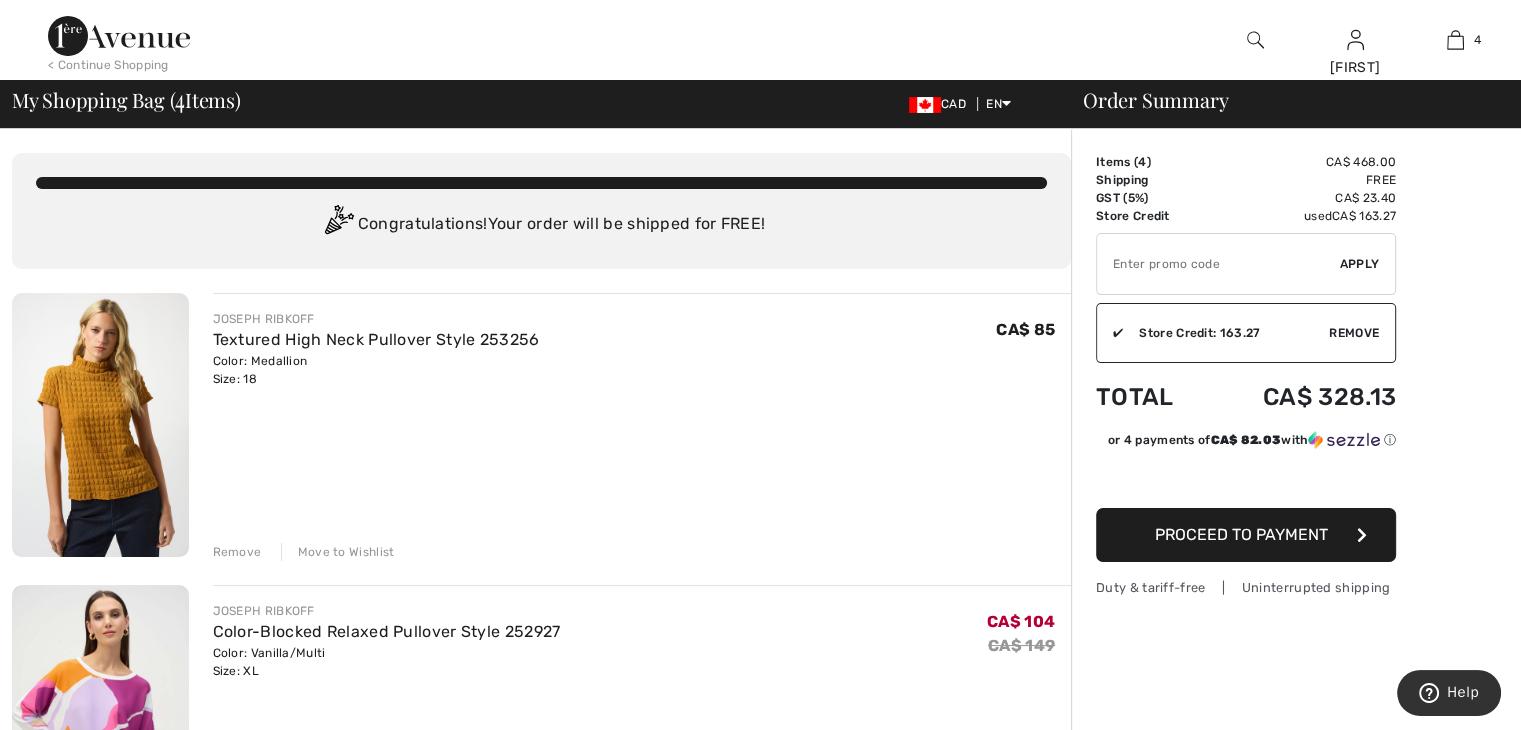 click on "Remove" at bounding box center (237, 552) 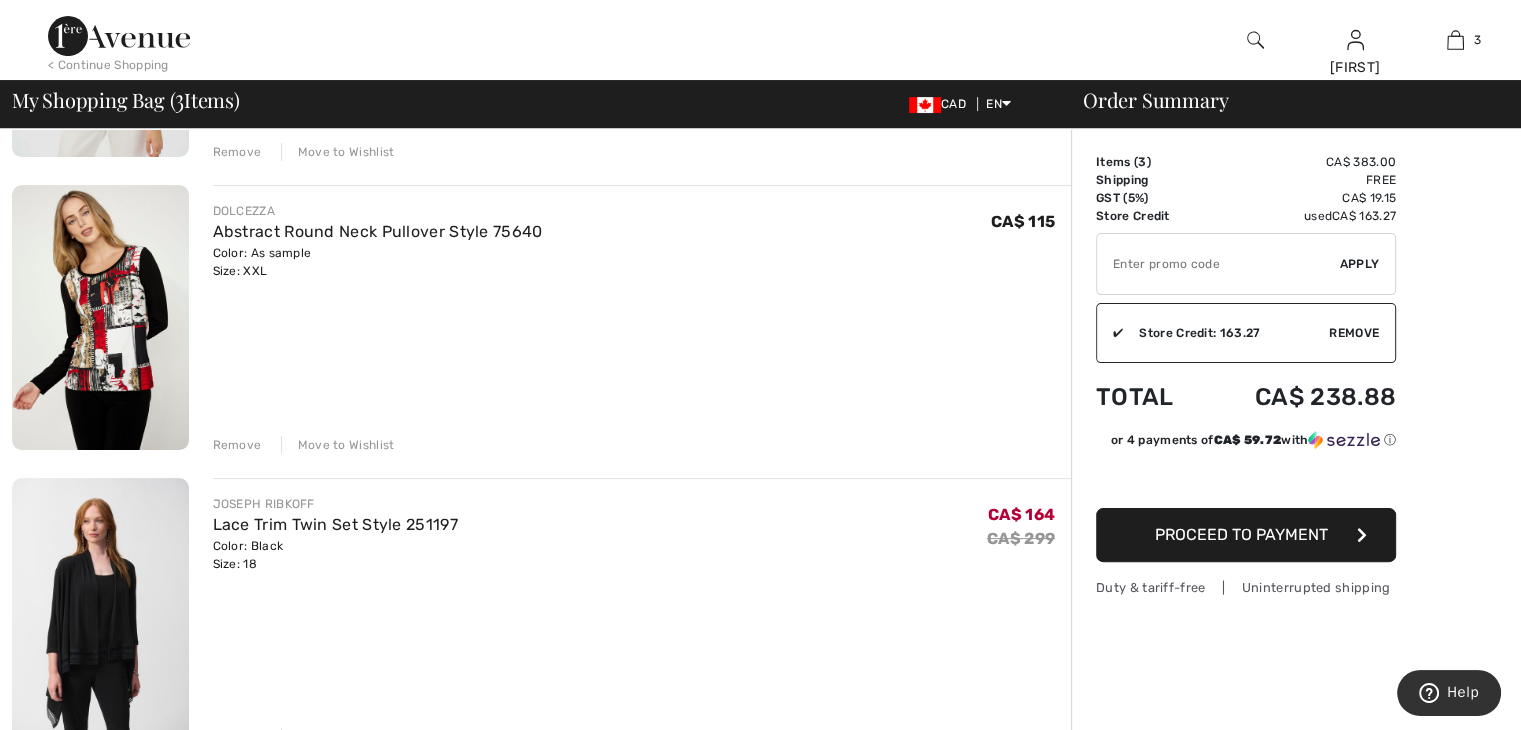 scroll, scrollTop: 500, scrollLeft: 0, axis: vertical 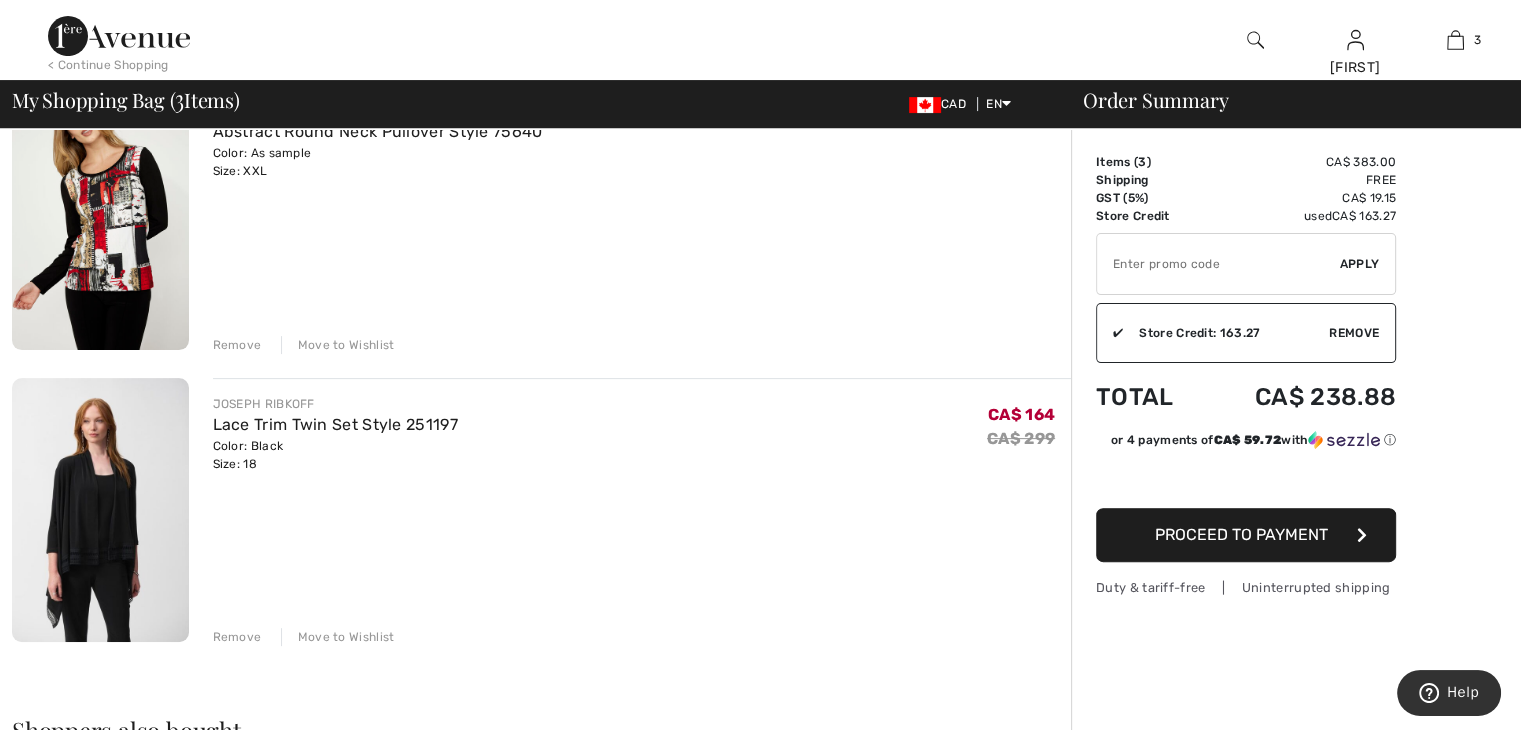 click at bounding box center [100, 510] 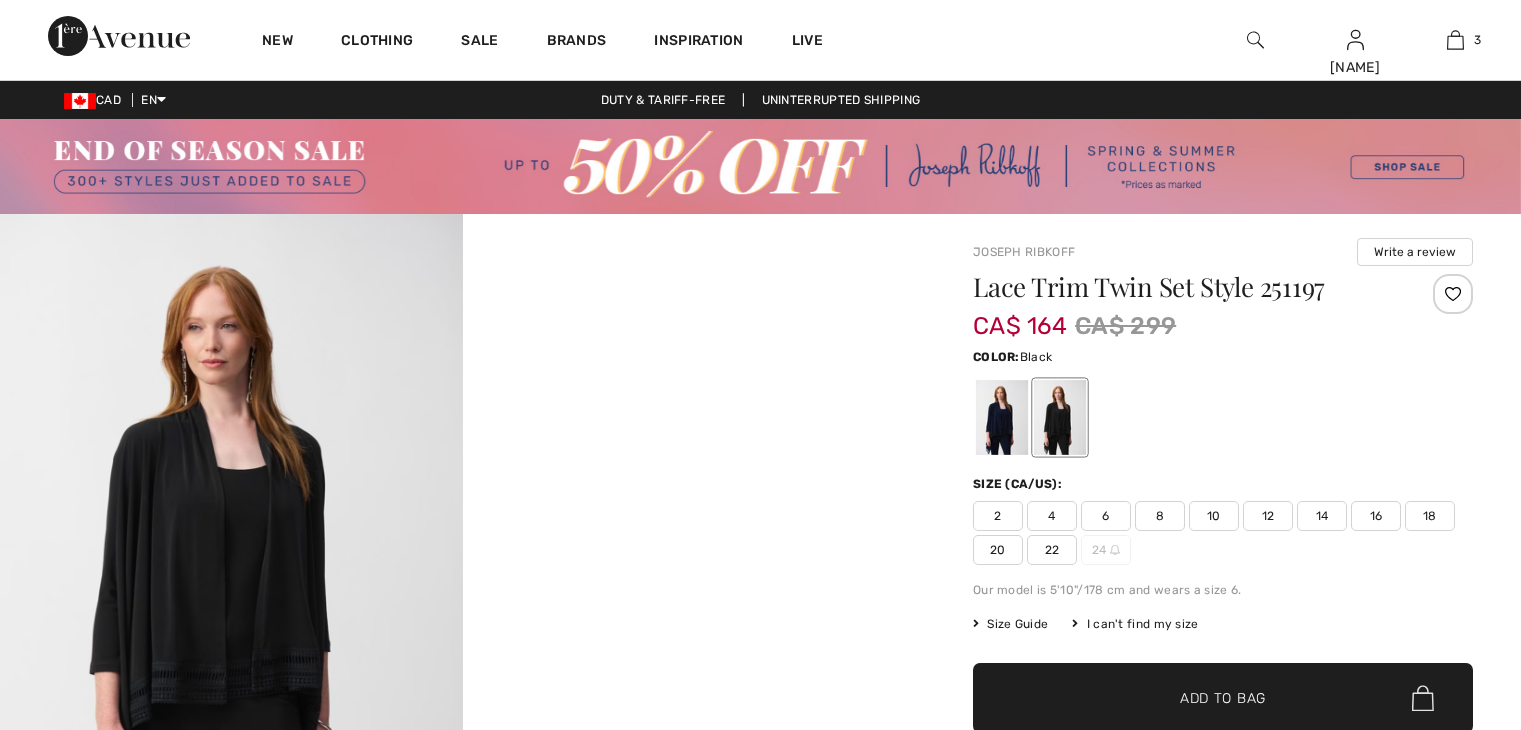 scroll, scrollTop: 0, scrollLeft: 0, axis: both 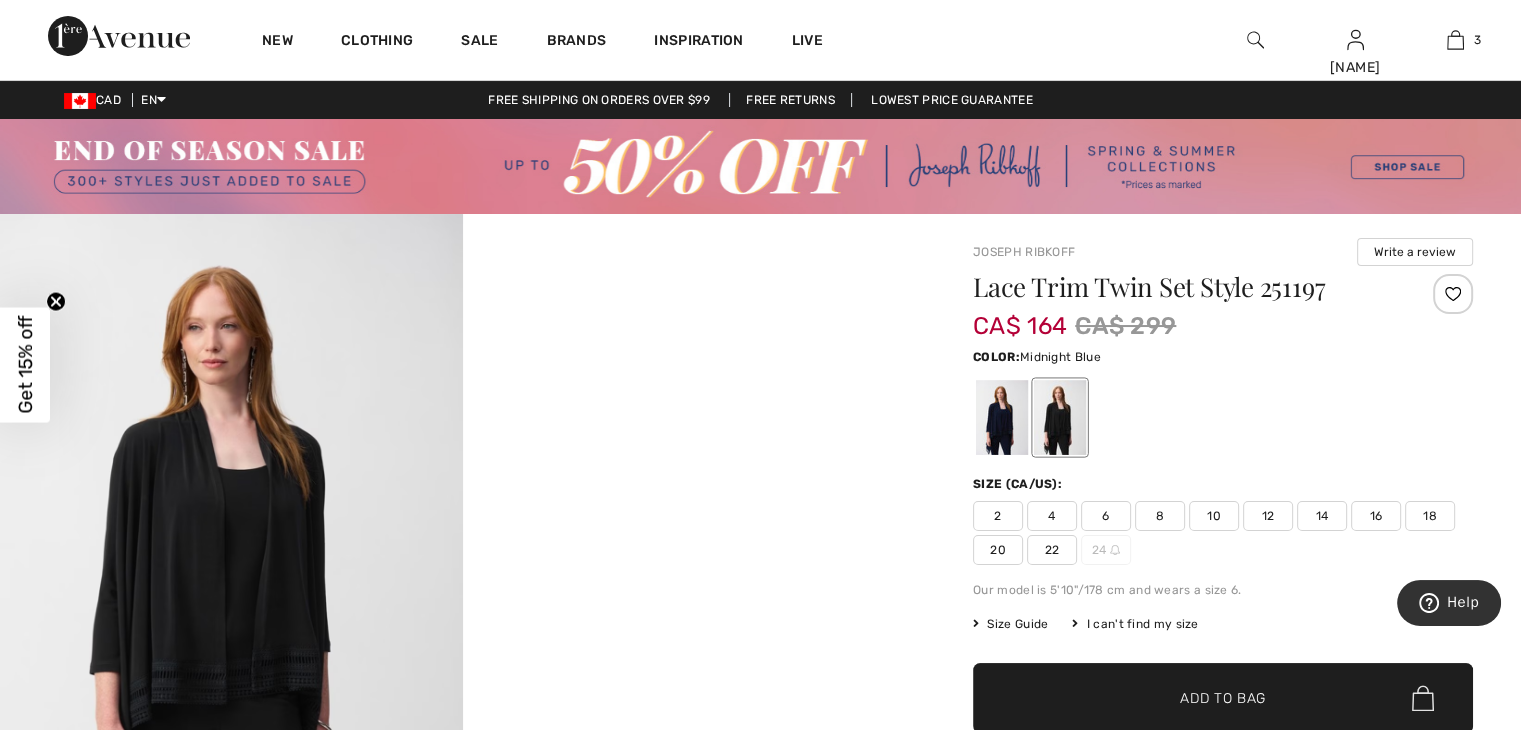 click at bounding box center (1002, 417) 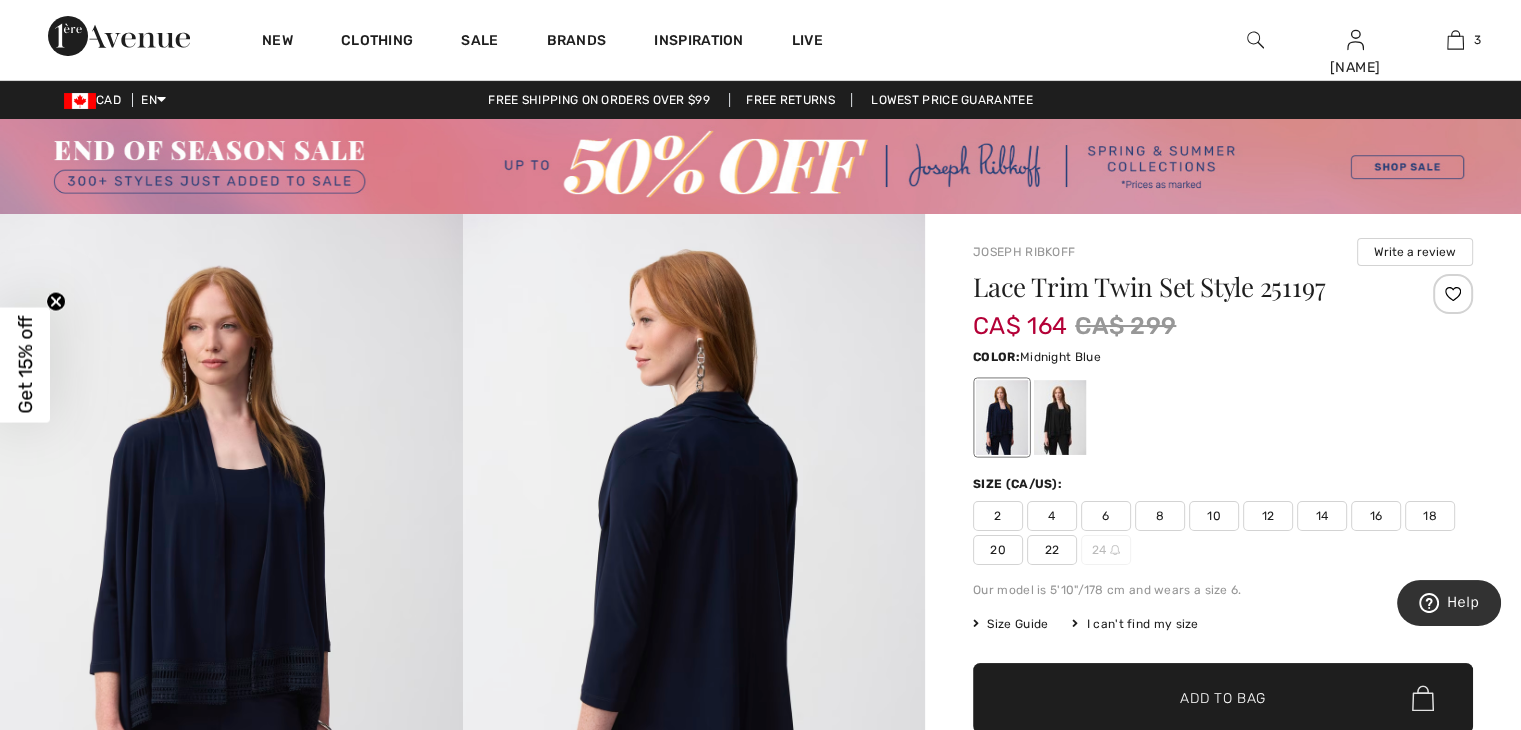 click on "18" at bounding box center (1430, 516) 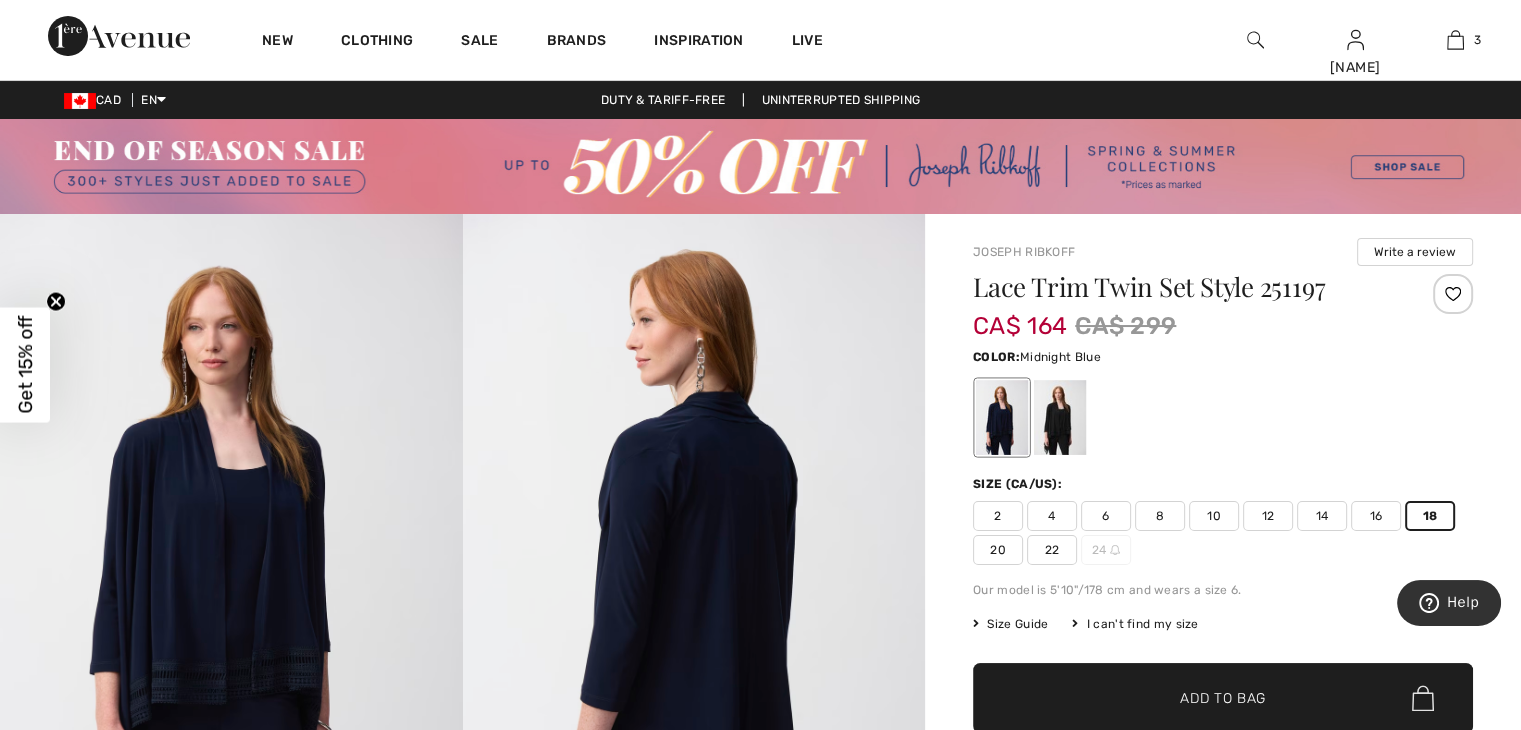 click at bounding box center [1423, 698] 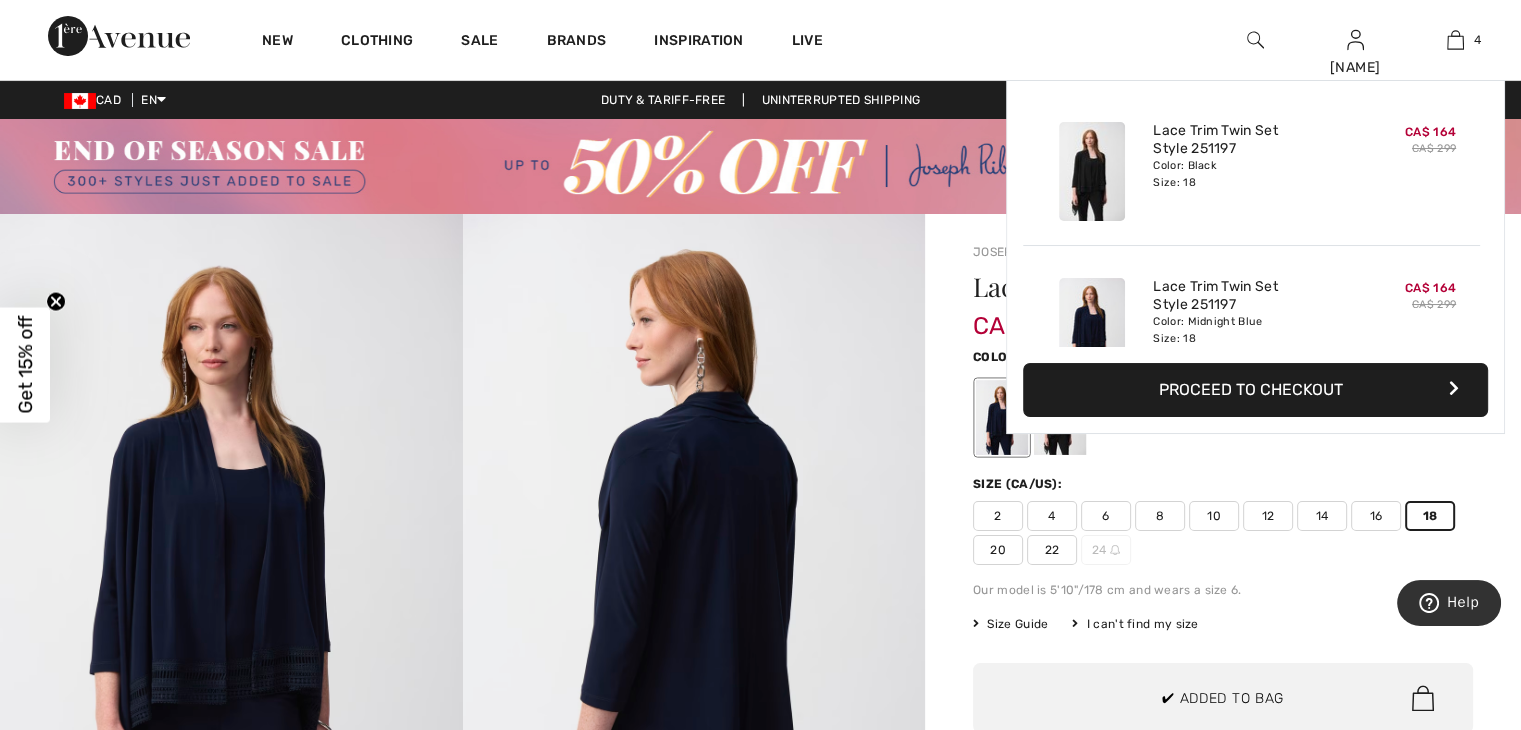 scroll, scrollTop: 372, scrollLeft: 0, axis: vertical 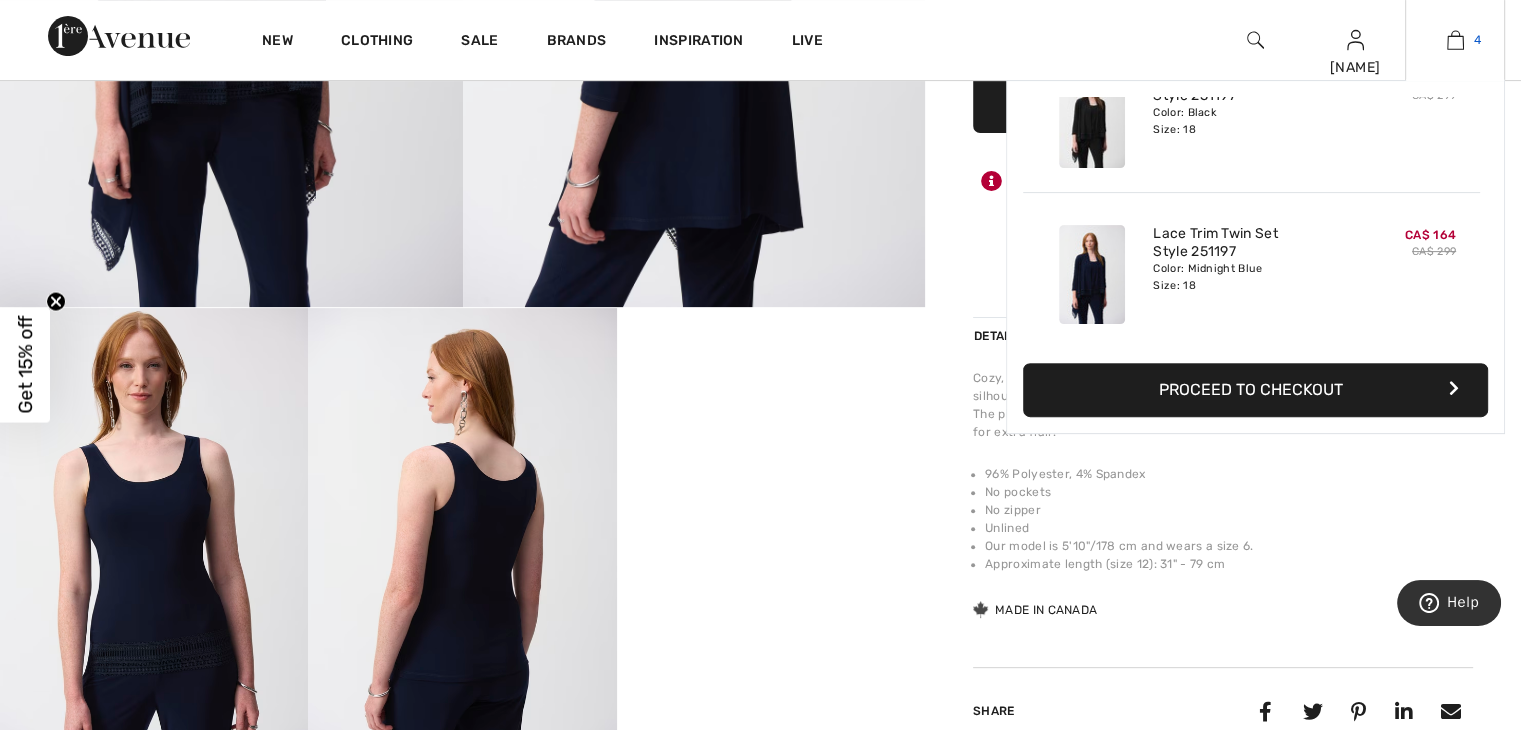 click at bounding box center [1455, 40] 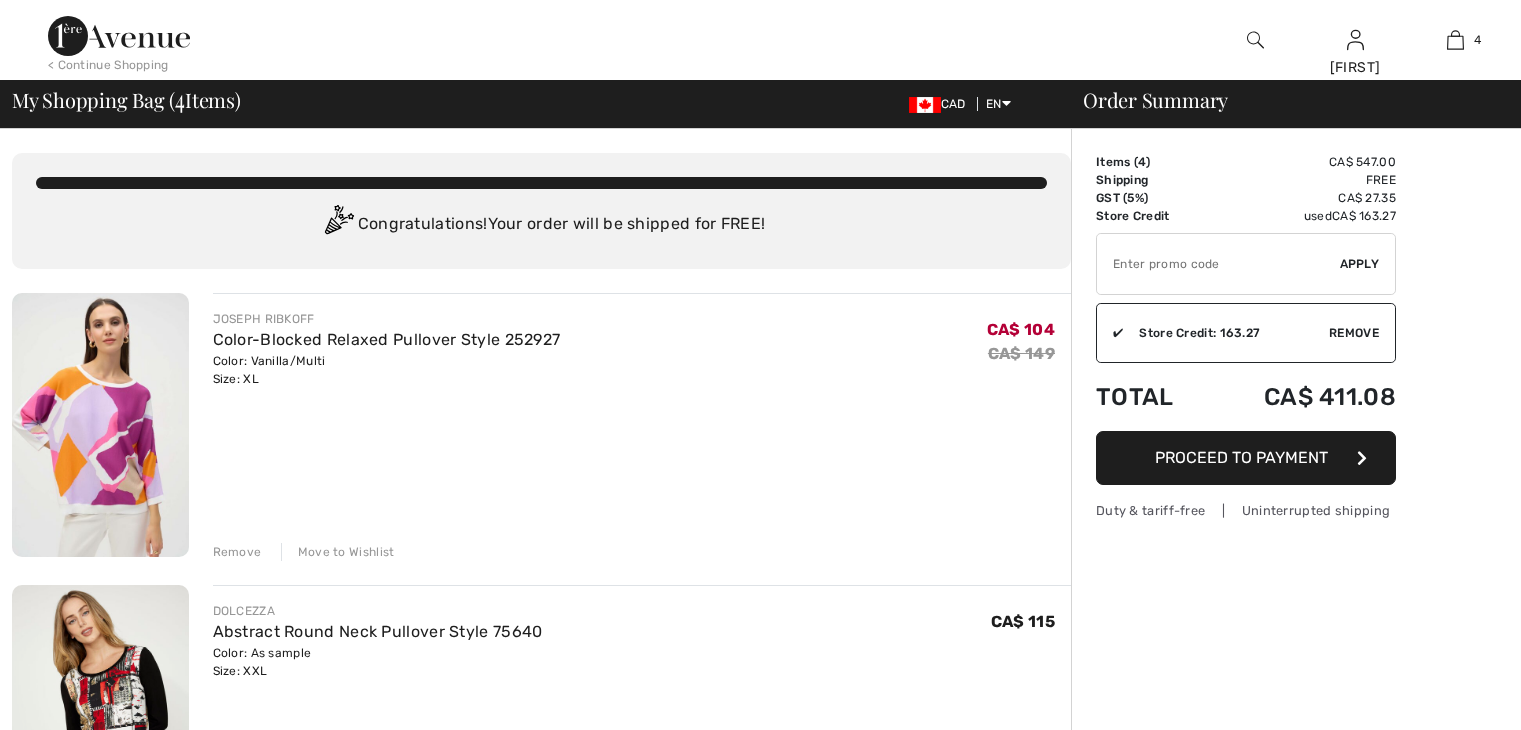 scroll, scrollTop: 0, scrollLeft: 0, axis: both 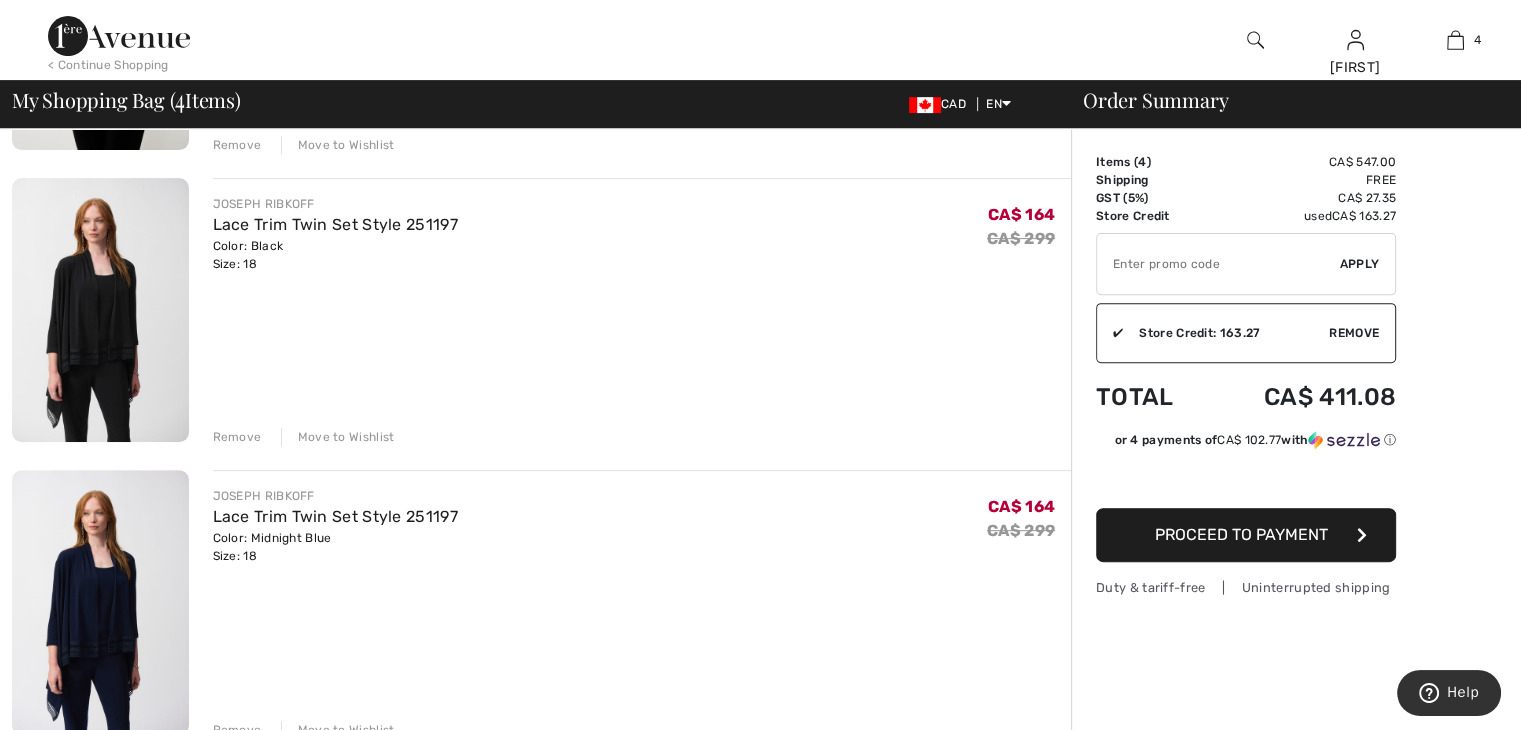 drag, startPoint x: 236, startPoint y: 436, endPoint x: 234, endPoint y: 423, distance: 13.152946 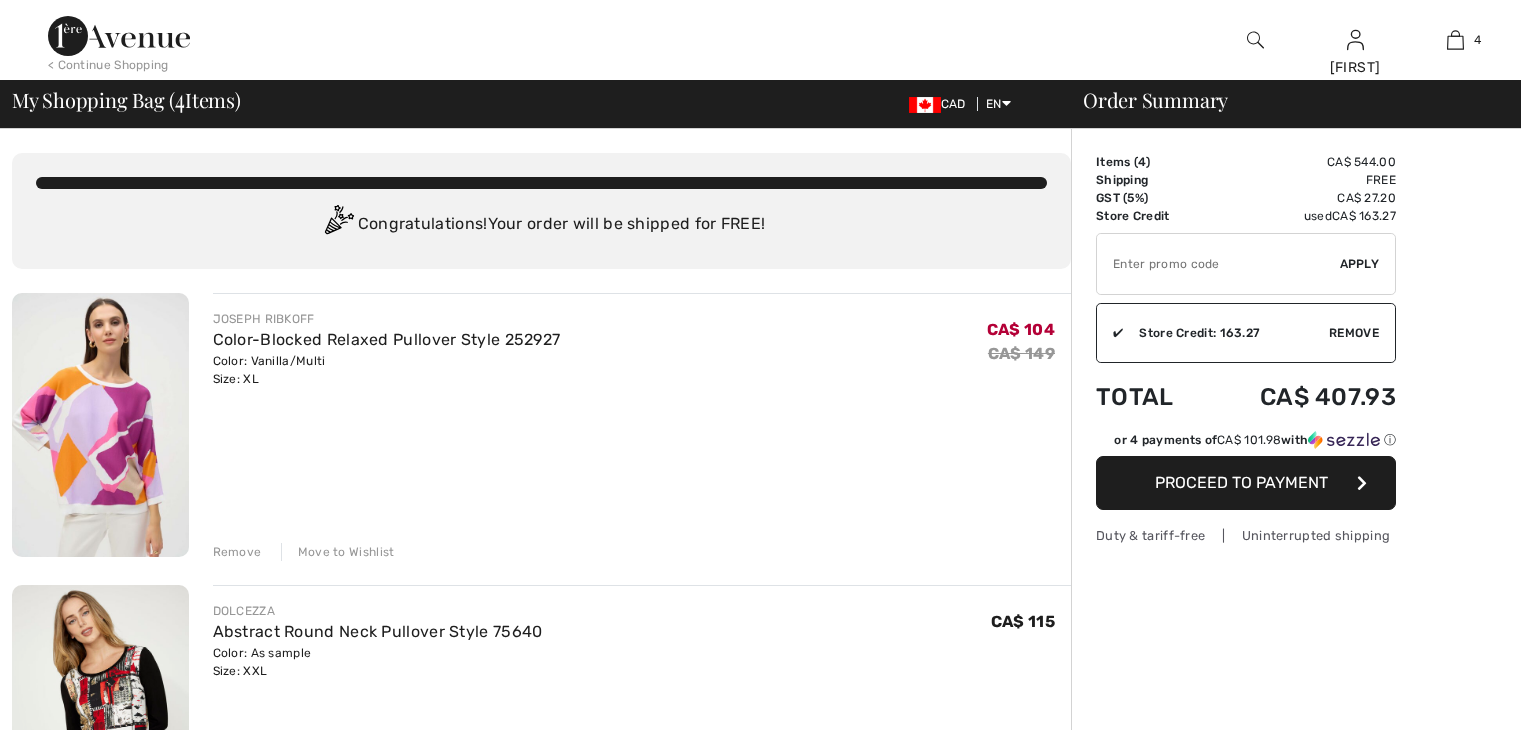 scroll, scrollTop: 0, scrollLeft: 0, axis: both 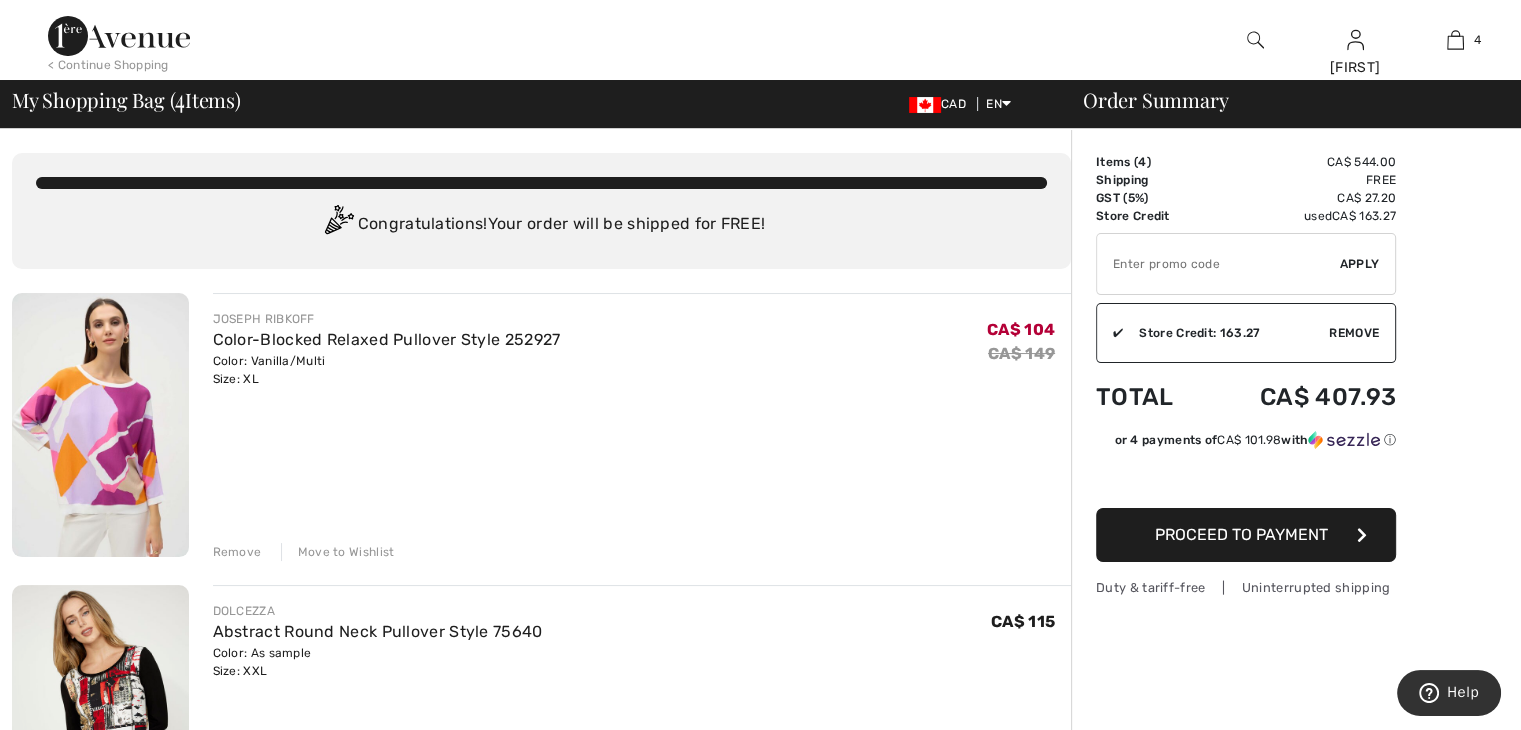 click on "Remove" at bounding box center [237, 552] 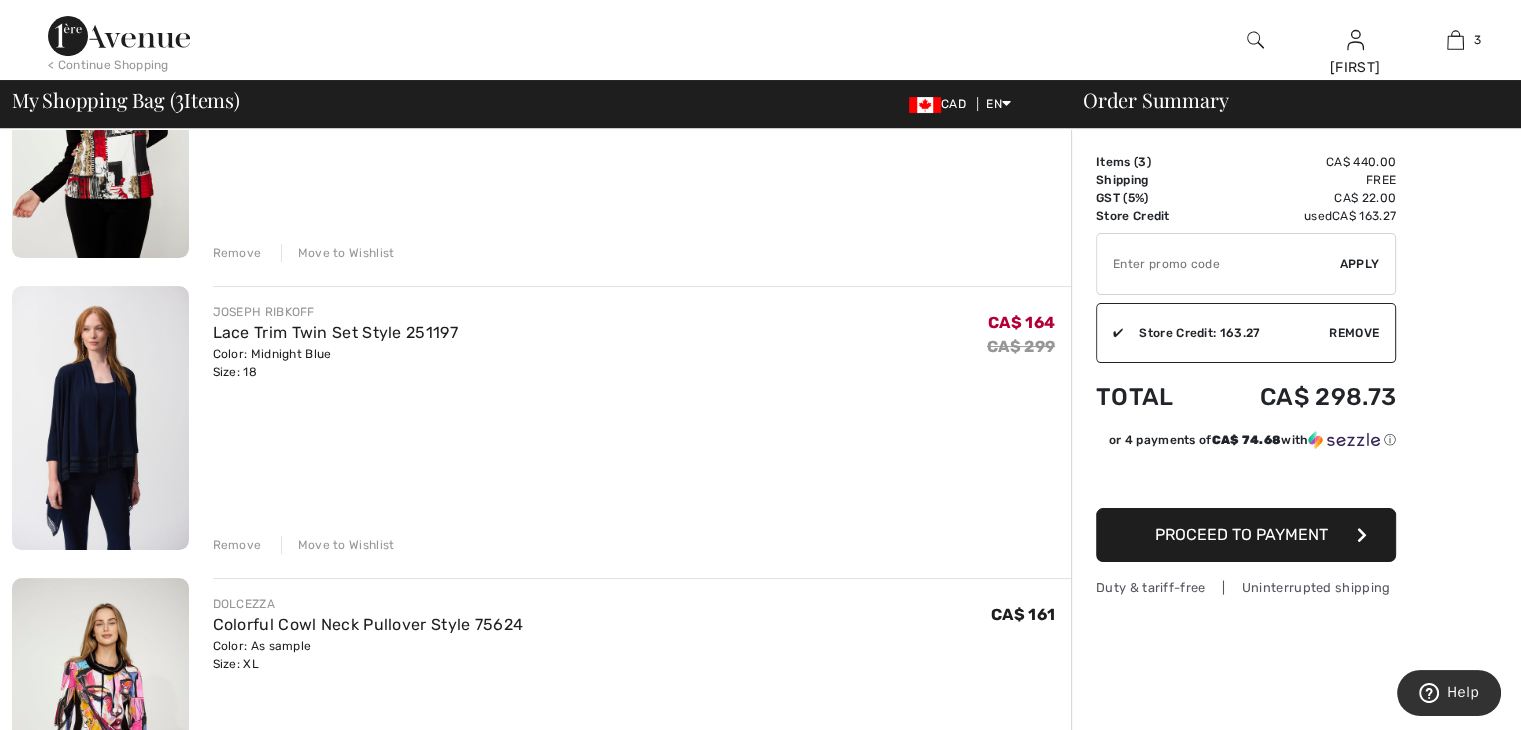 scroll, scrollTop: 400, scrollLeft: 0, axis: vertical 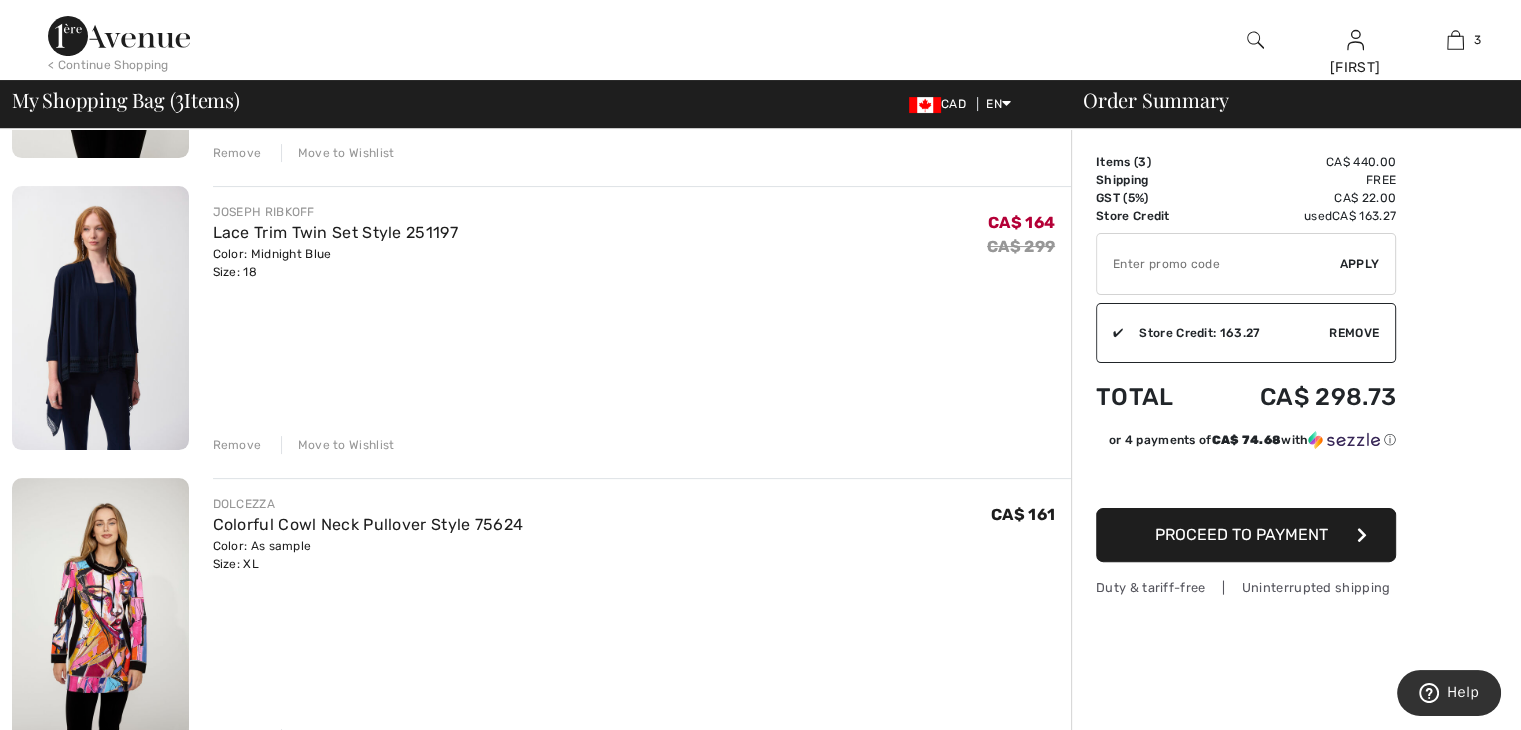 click on "Color: As sample
Size: XL" at bounding box center (368, 555) 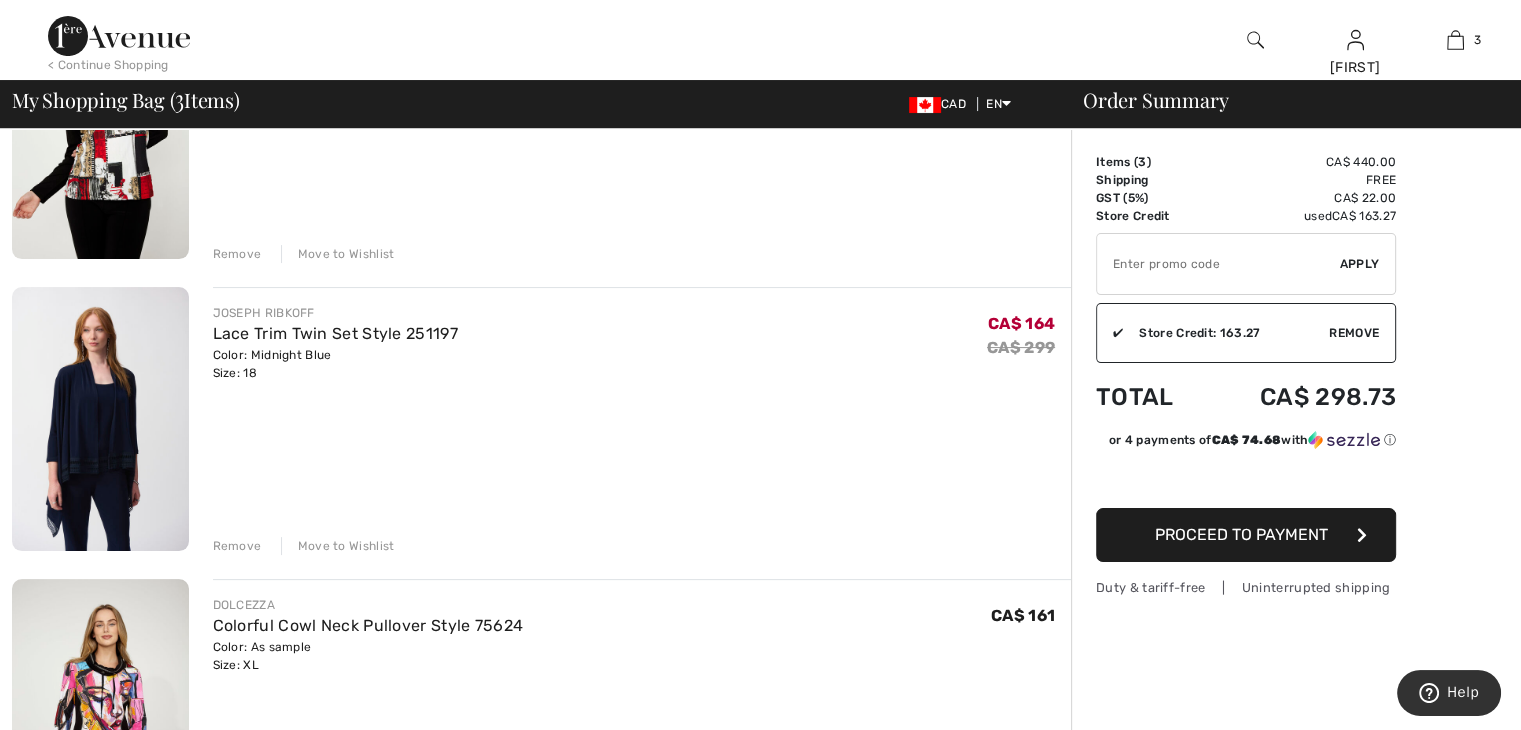 scroll, scrollTop: 300, scrollLeft: 0, axis: vertical 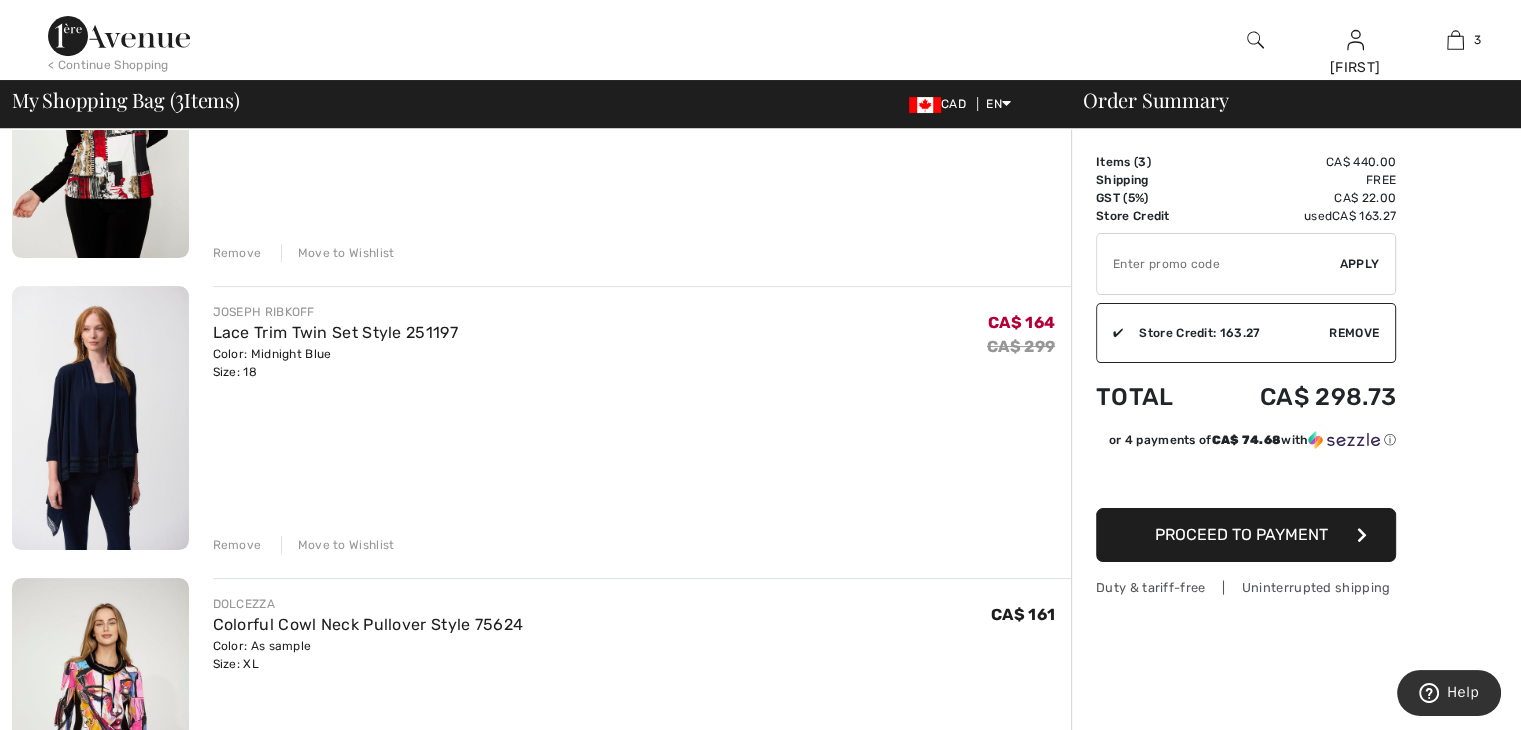 click on "Color: Midnight Blue
Size: 18" at bounding box center [335, 363] 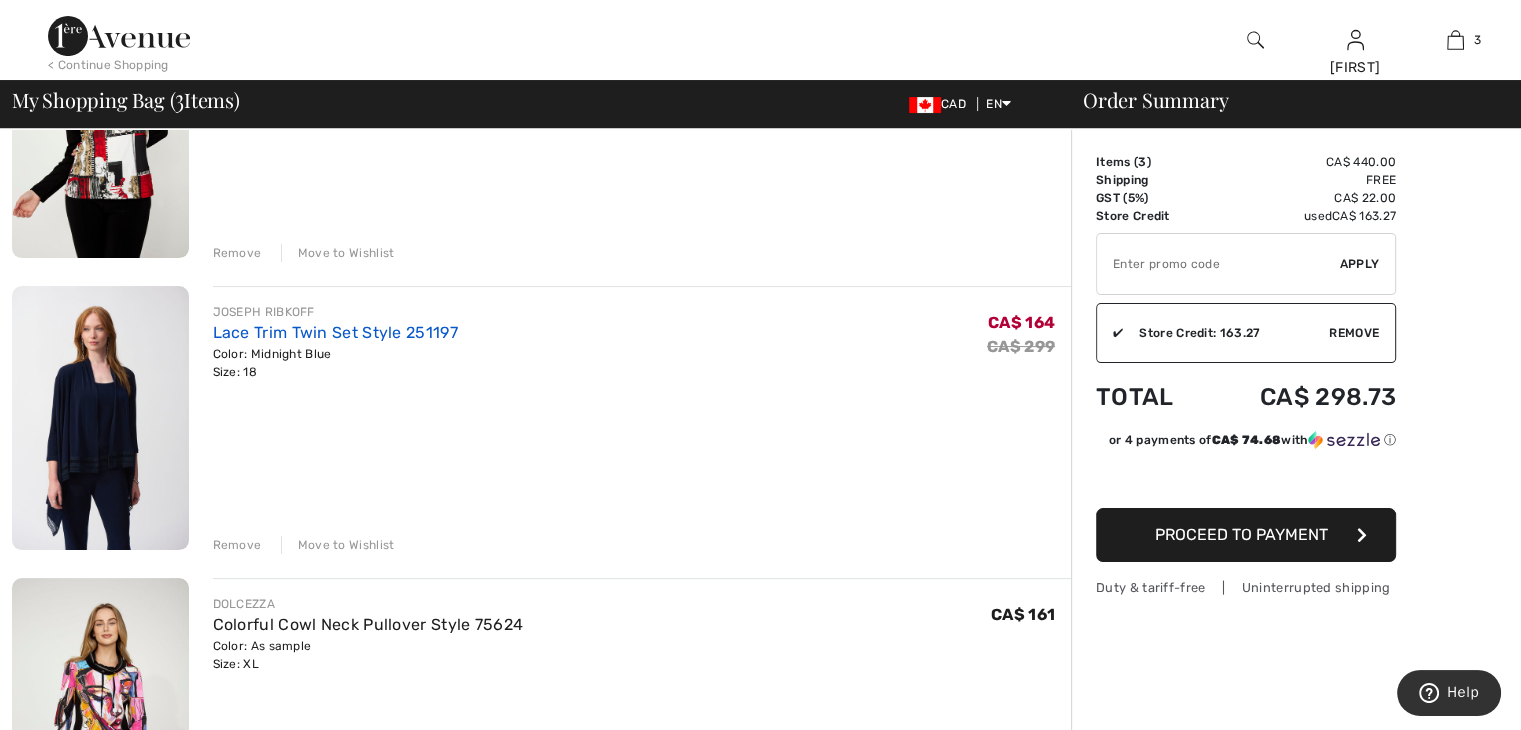 click on "Lace Trim Twin Set Style 251197" at bounding box center [335, 332] 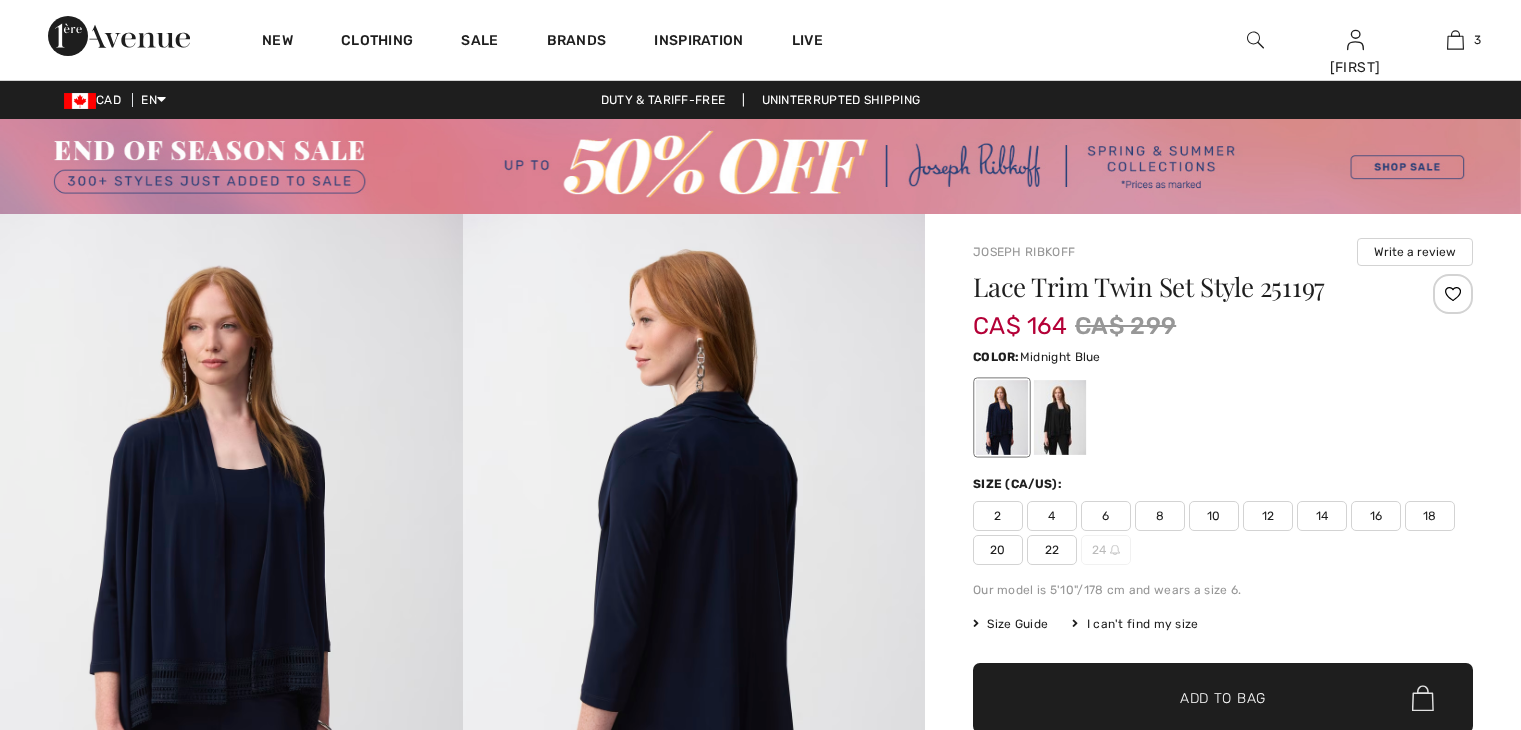 scroll, scrollTop: 0, scrollLeft: 0, axis: both 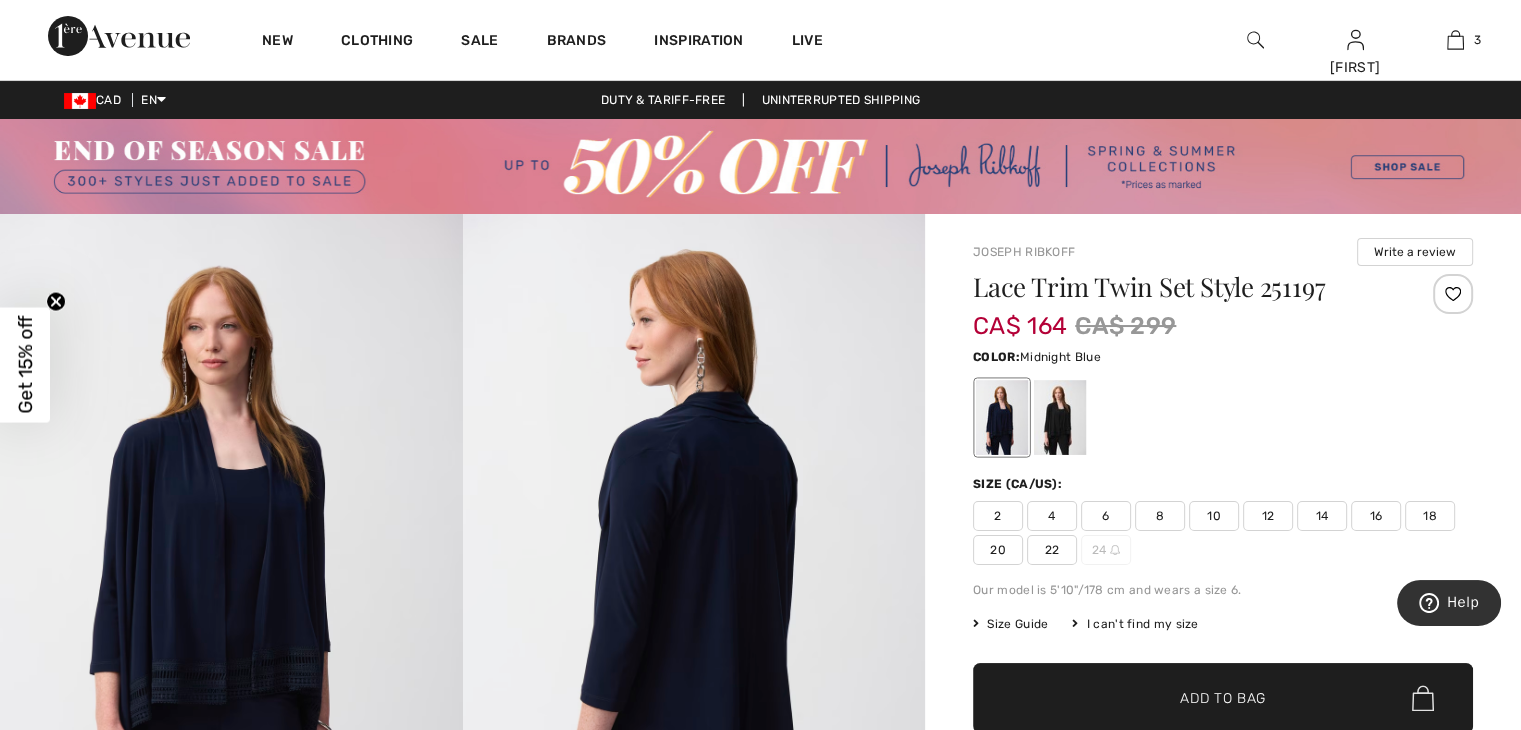 click on "18" at bounding box center [1430, 516] 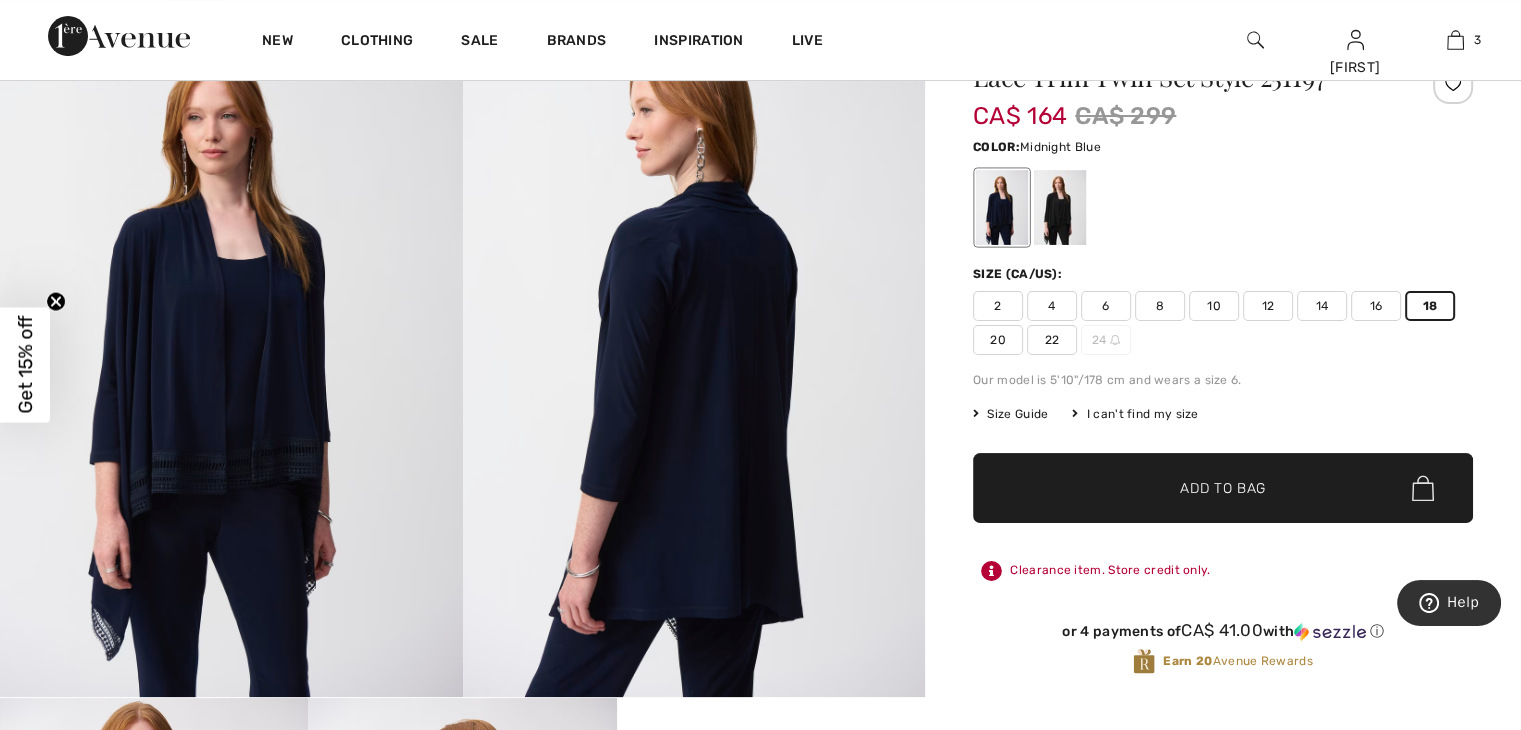 scroll, scrollTop: 200, scrollLeft: 0, axis: vertical 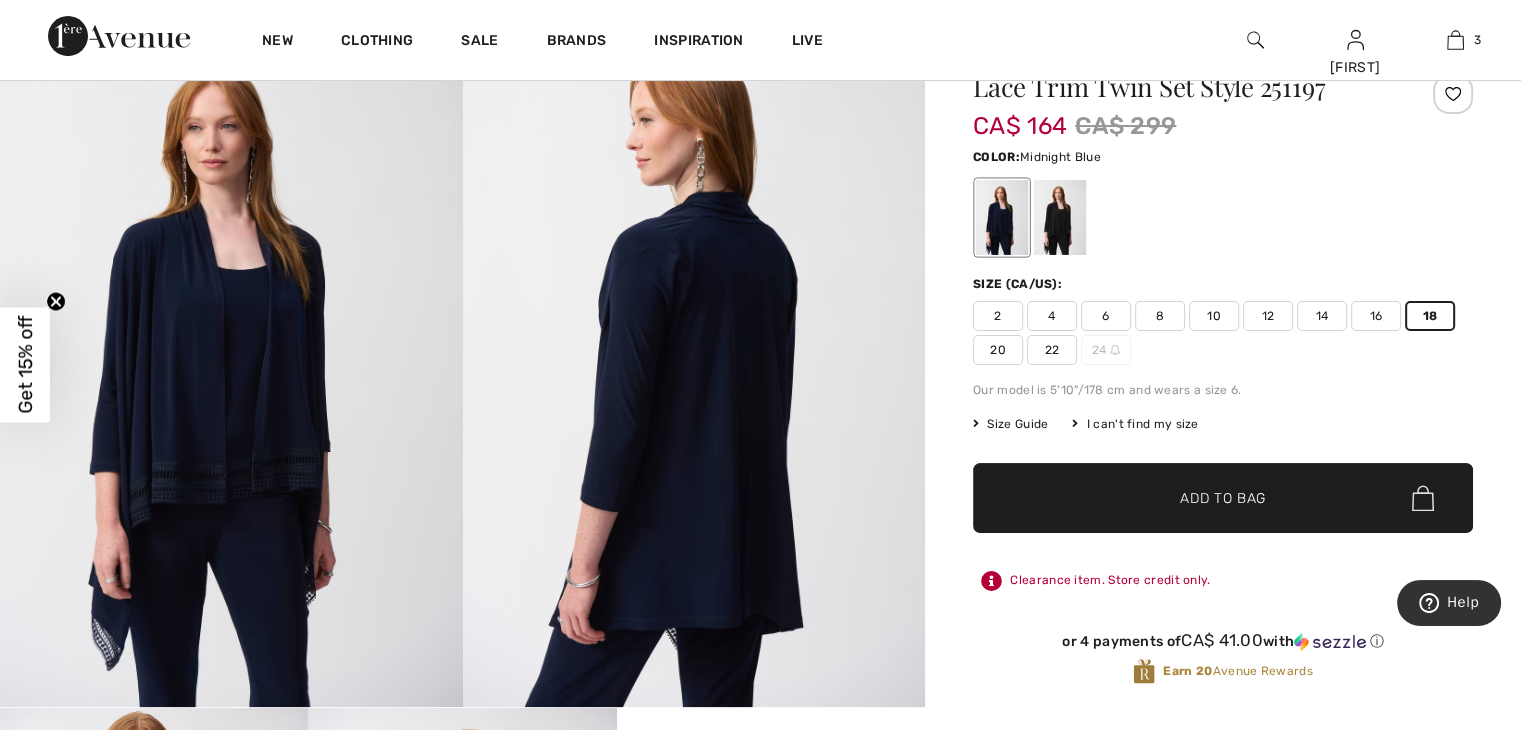 click on "✔ Added to Bag
Add to Bag" at bounding box center [1223, 498] 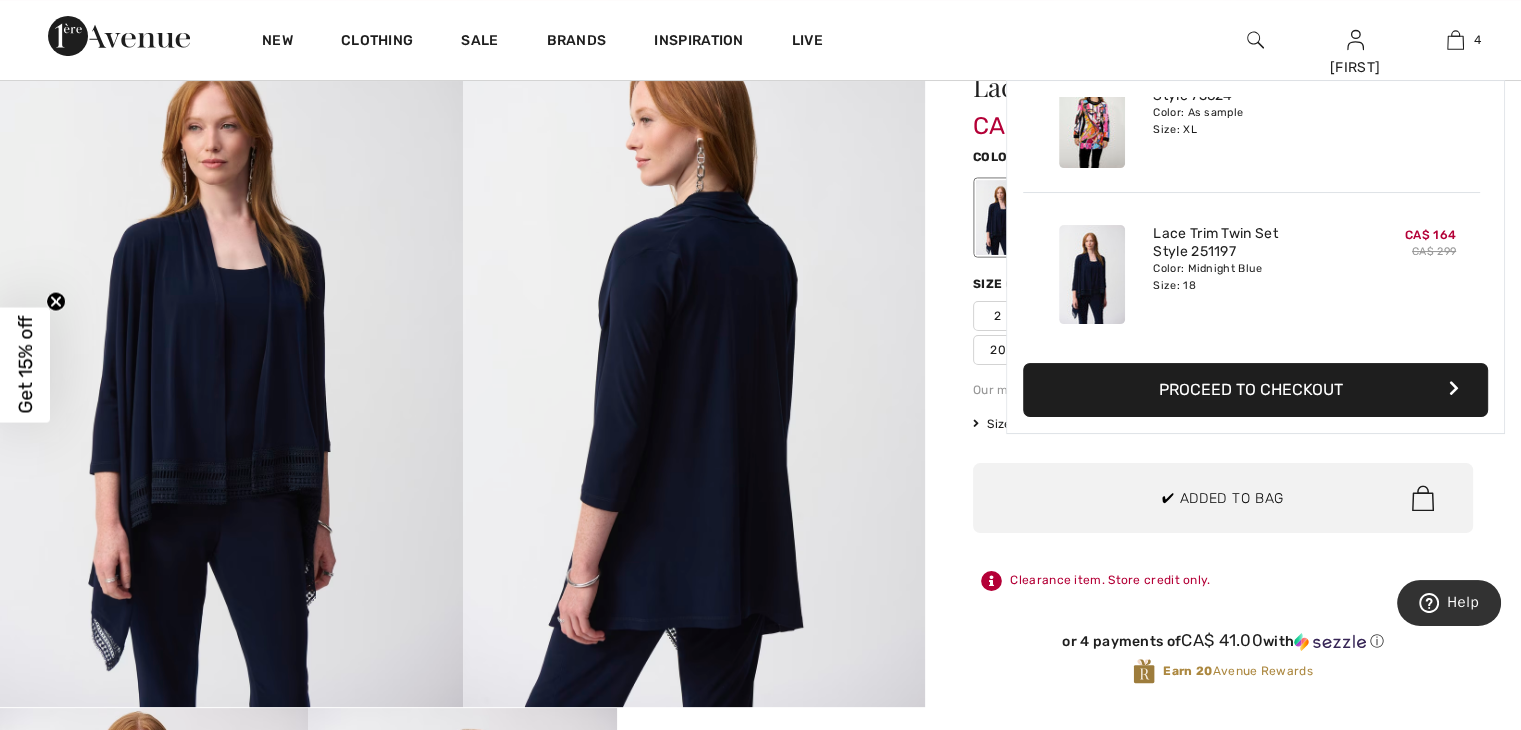 scroll, scrollTop: 0, scrollLeft: 0, axis: both 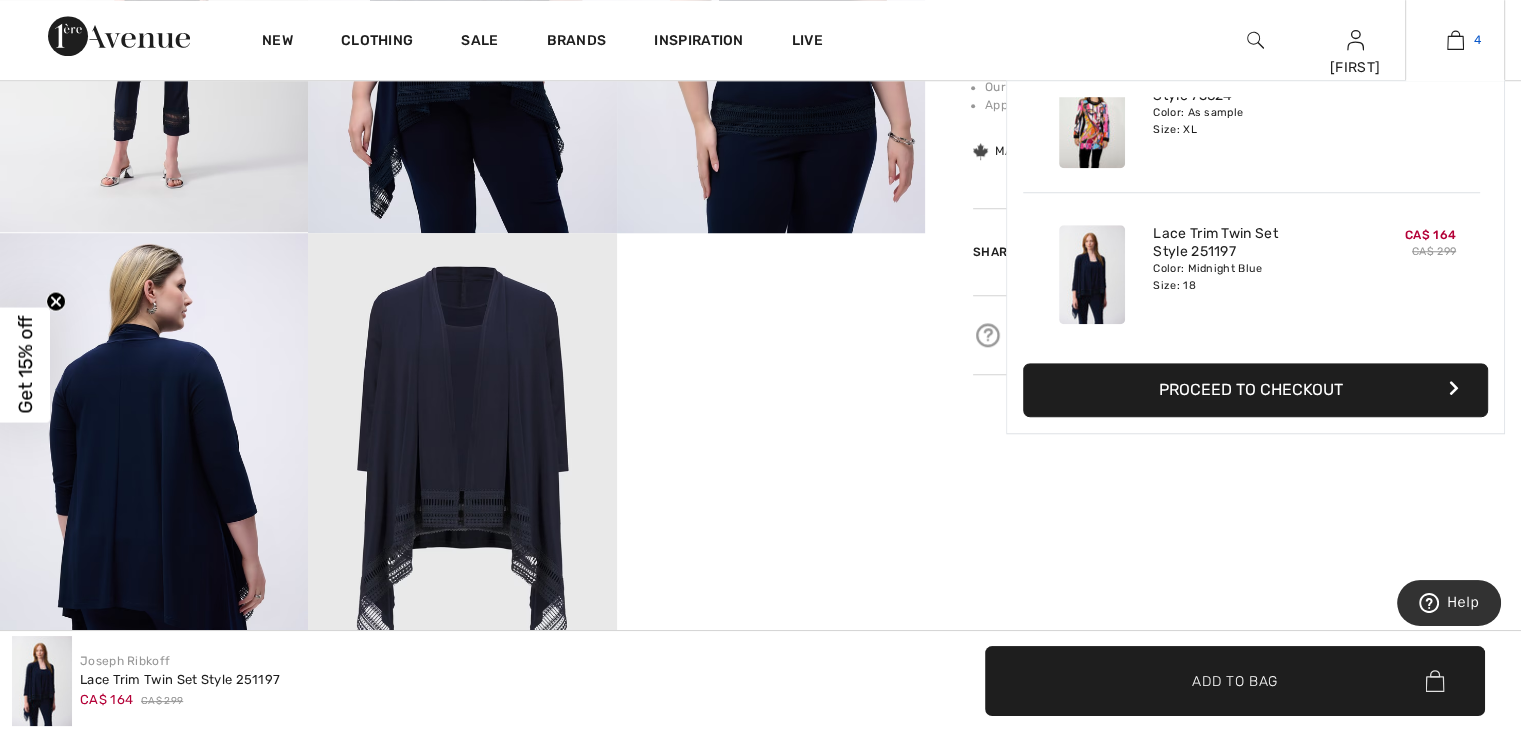 click at bounding box center [1455, 40] 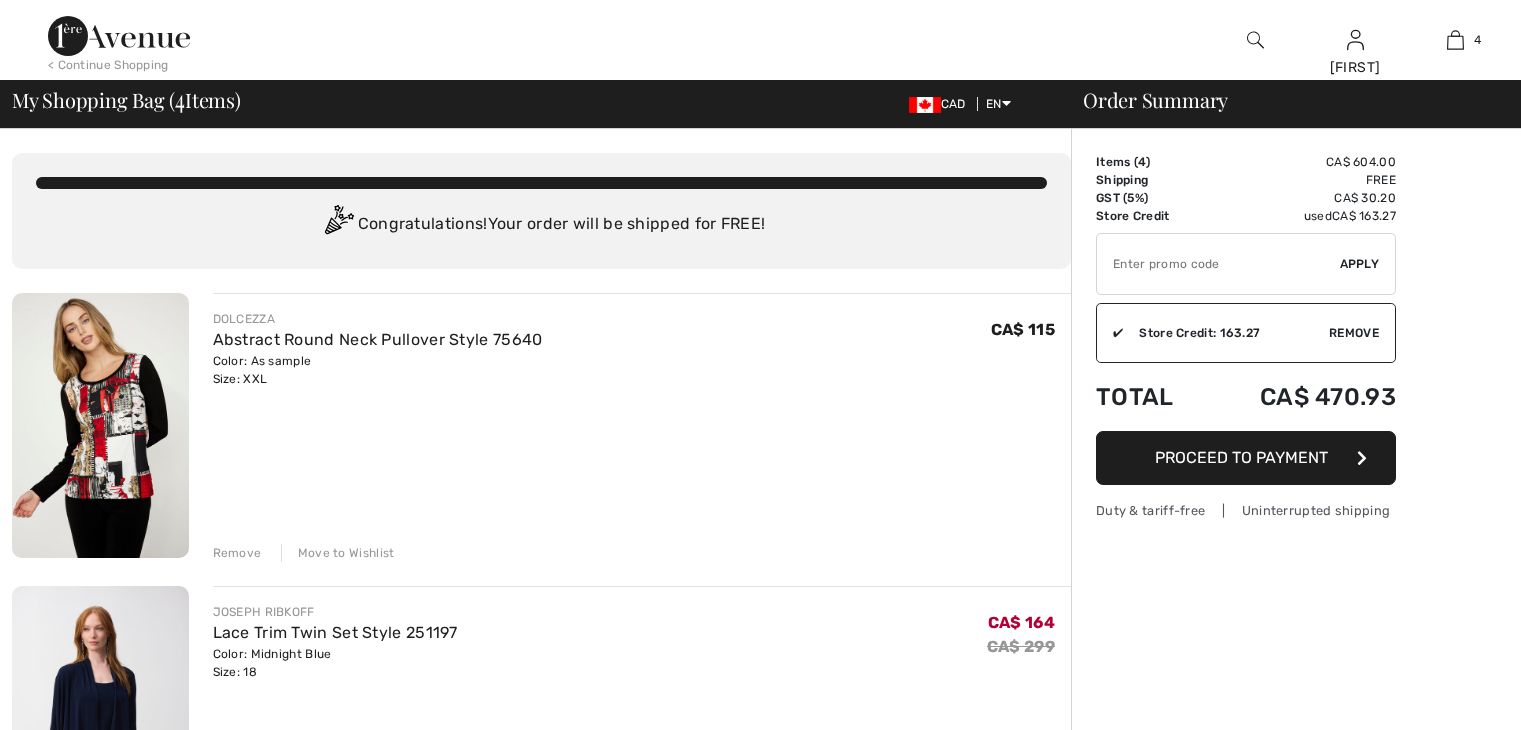 scroll, scrollTop: 0, scrollLeft: 0, axis: both 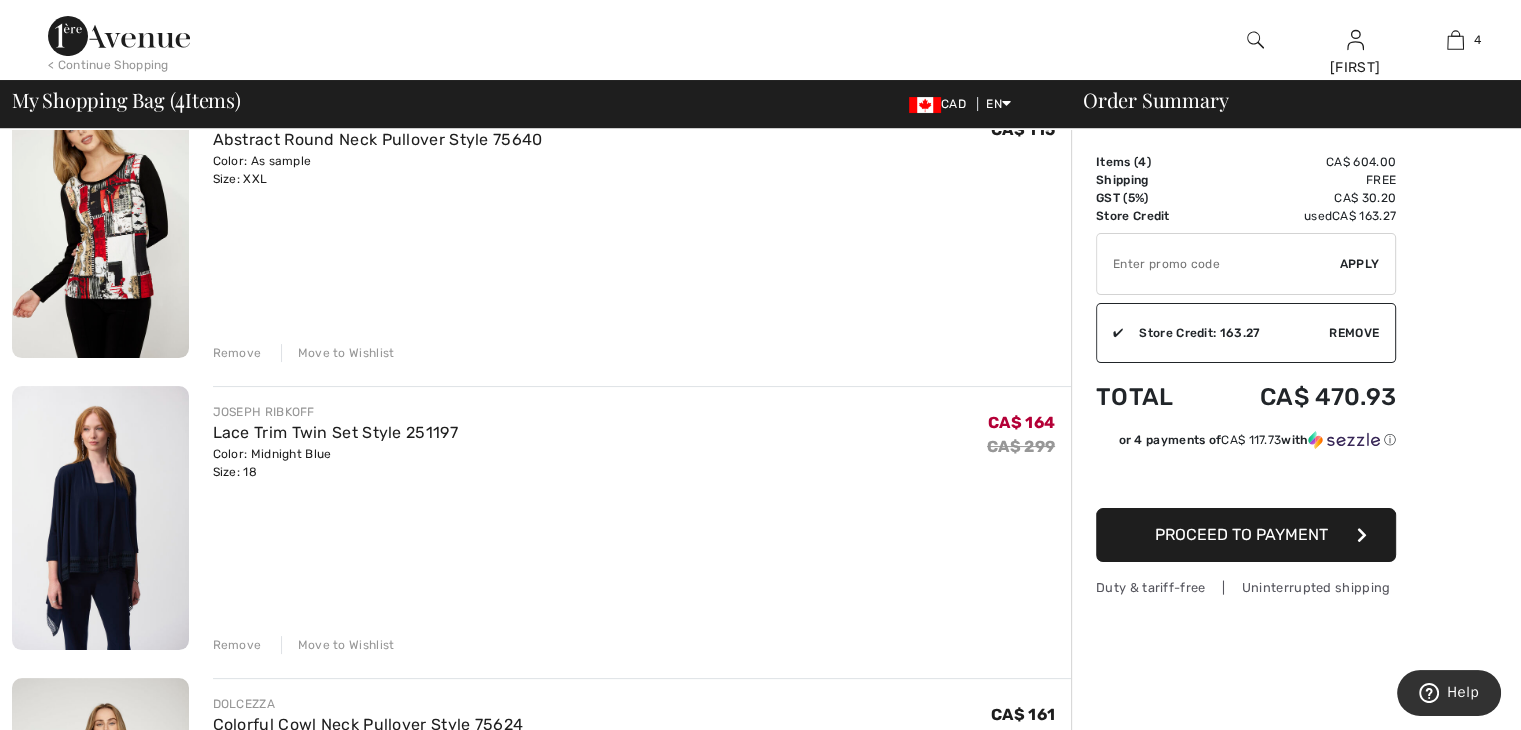 click on "Remove" at bounding box center [237, 645] 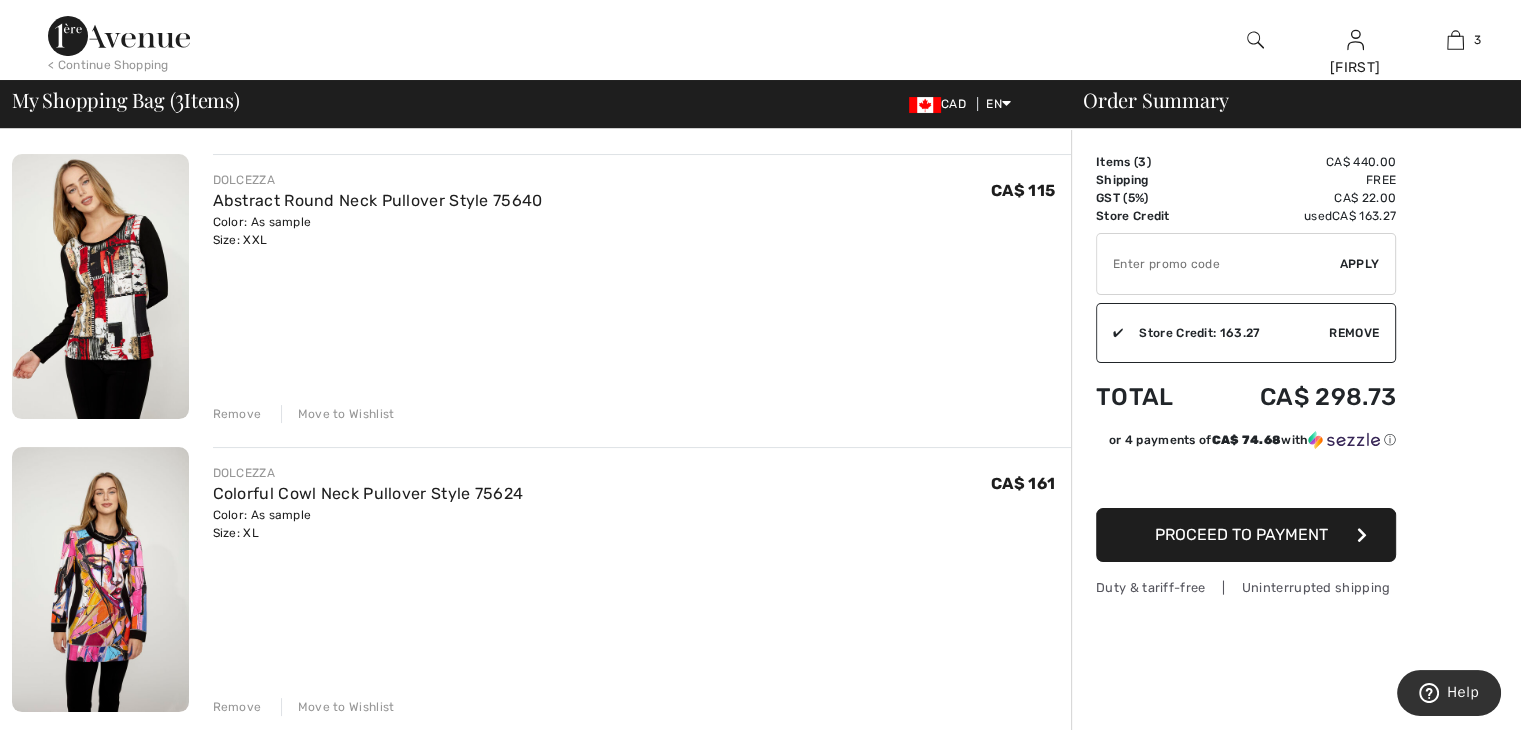 scroll, scrollTop: 100, scrollLeft: 0, axis: vertical 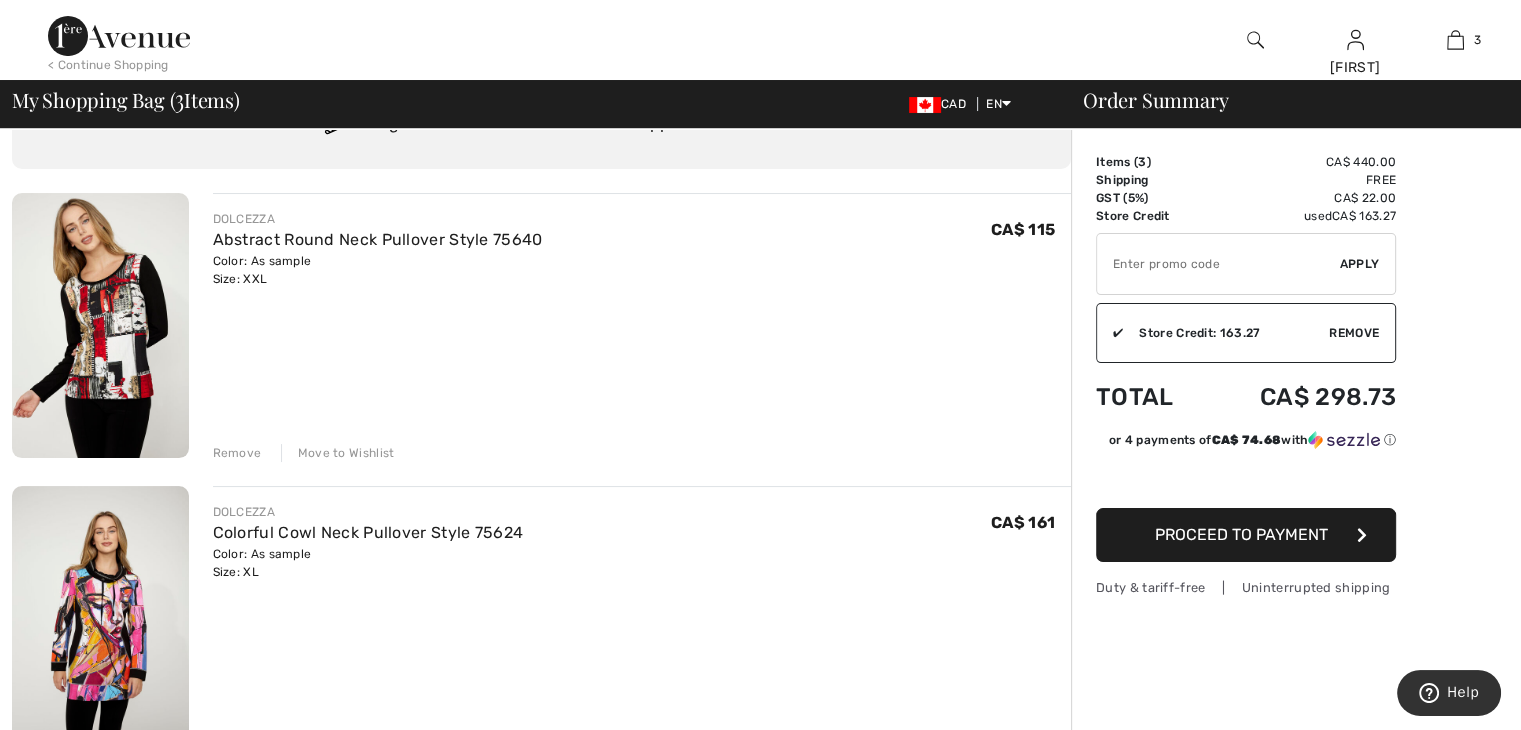 click on "Remove" at bounding box center [237, 453] 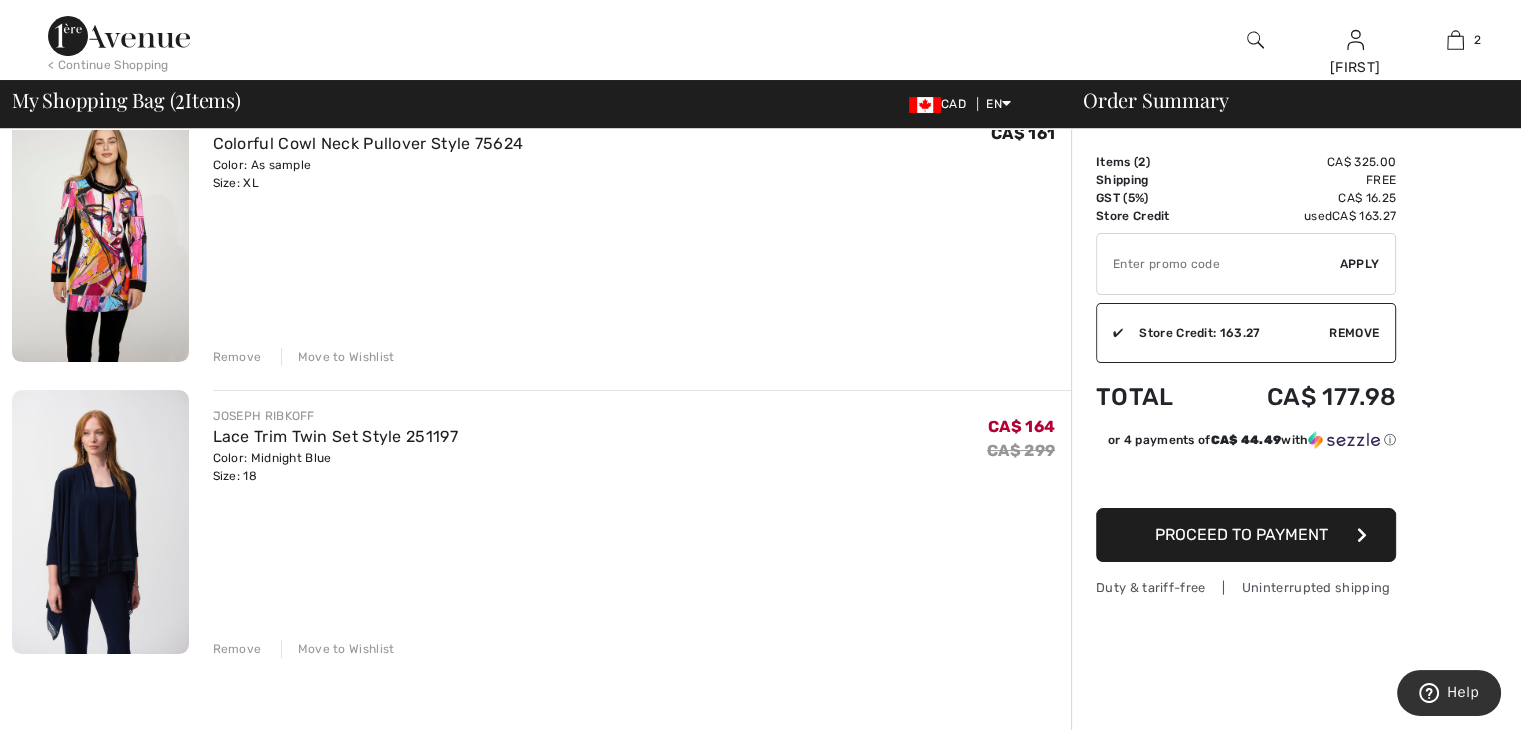 scroll, scrollTop: 100, scrollLeft: 0, axis: vertical 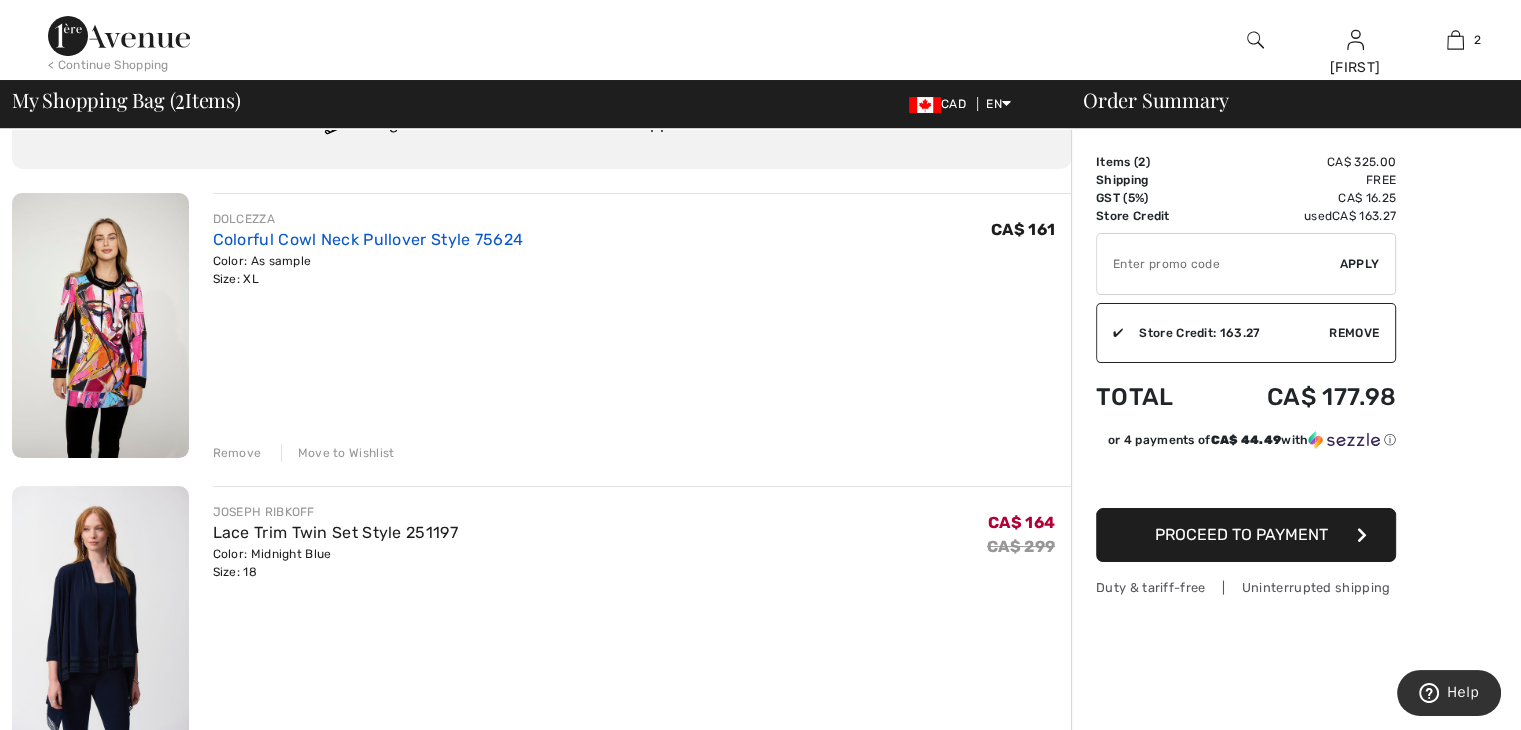 click on "Colorful Cowl Neck Pullover Style 75624" at bounding box center (368, 239) 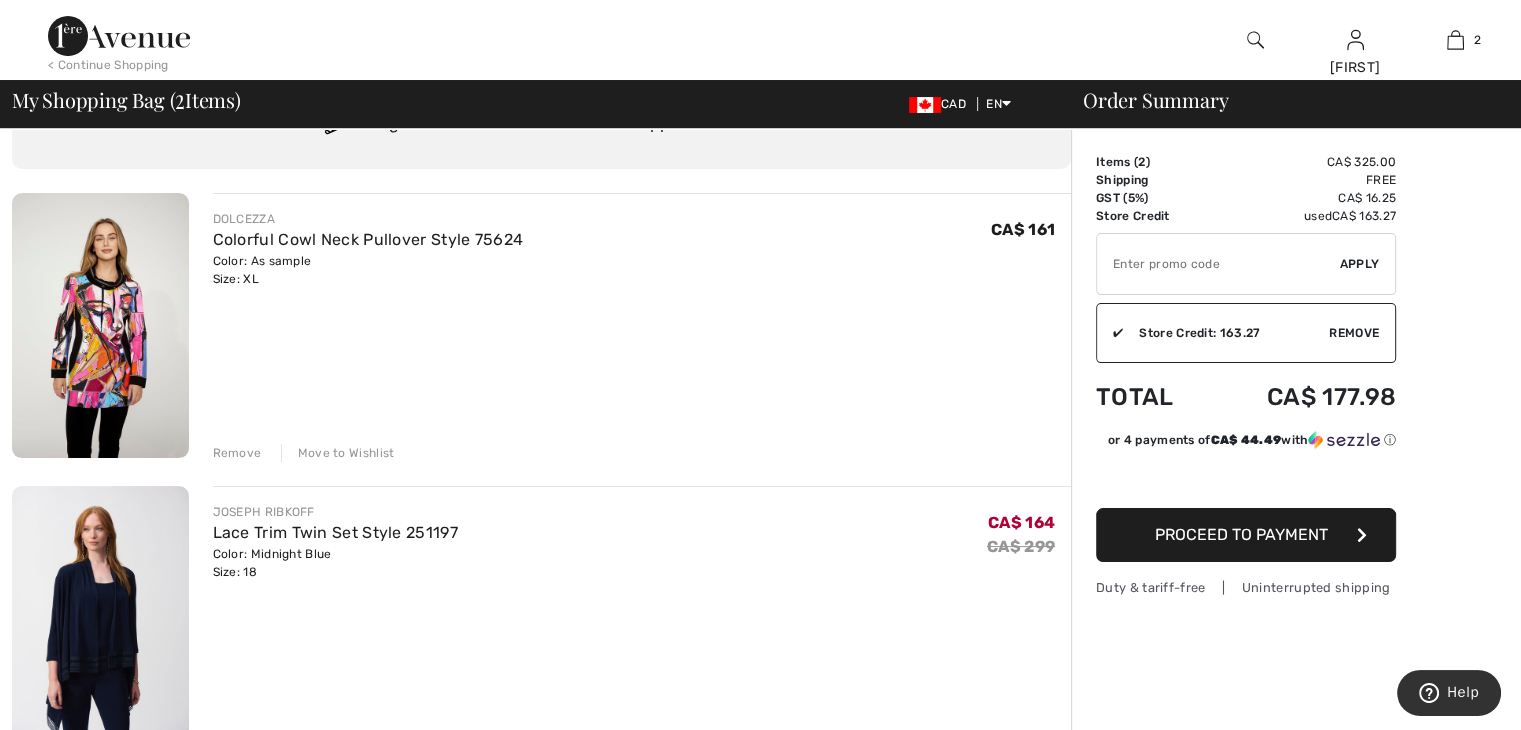 click on "Remove" at bounding box center [237, 453] 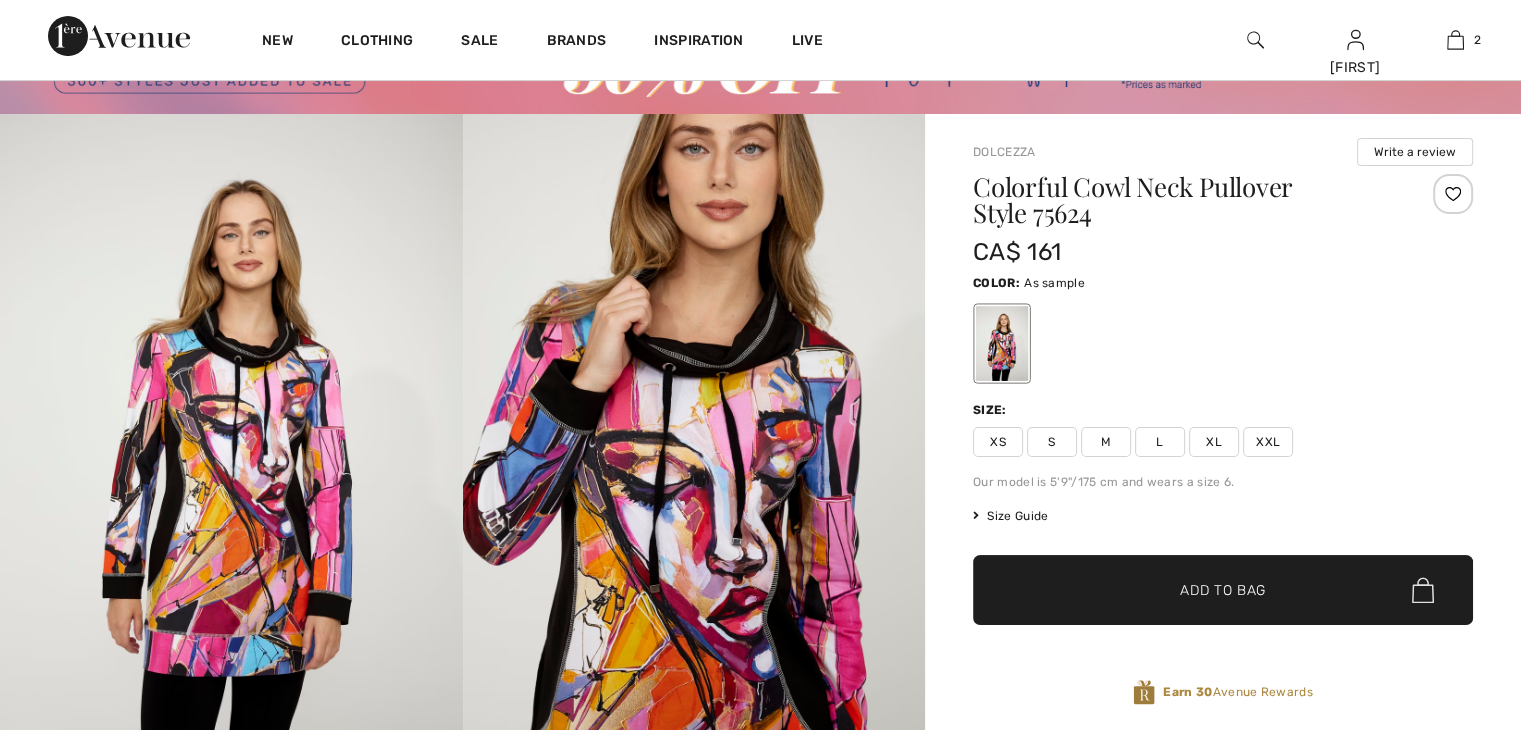 scroll, scrollTop: 0, scrollLeft: 0, axis: both 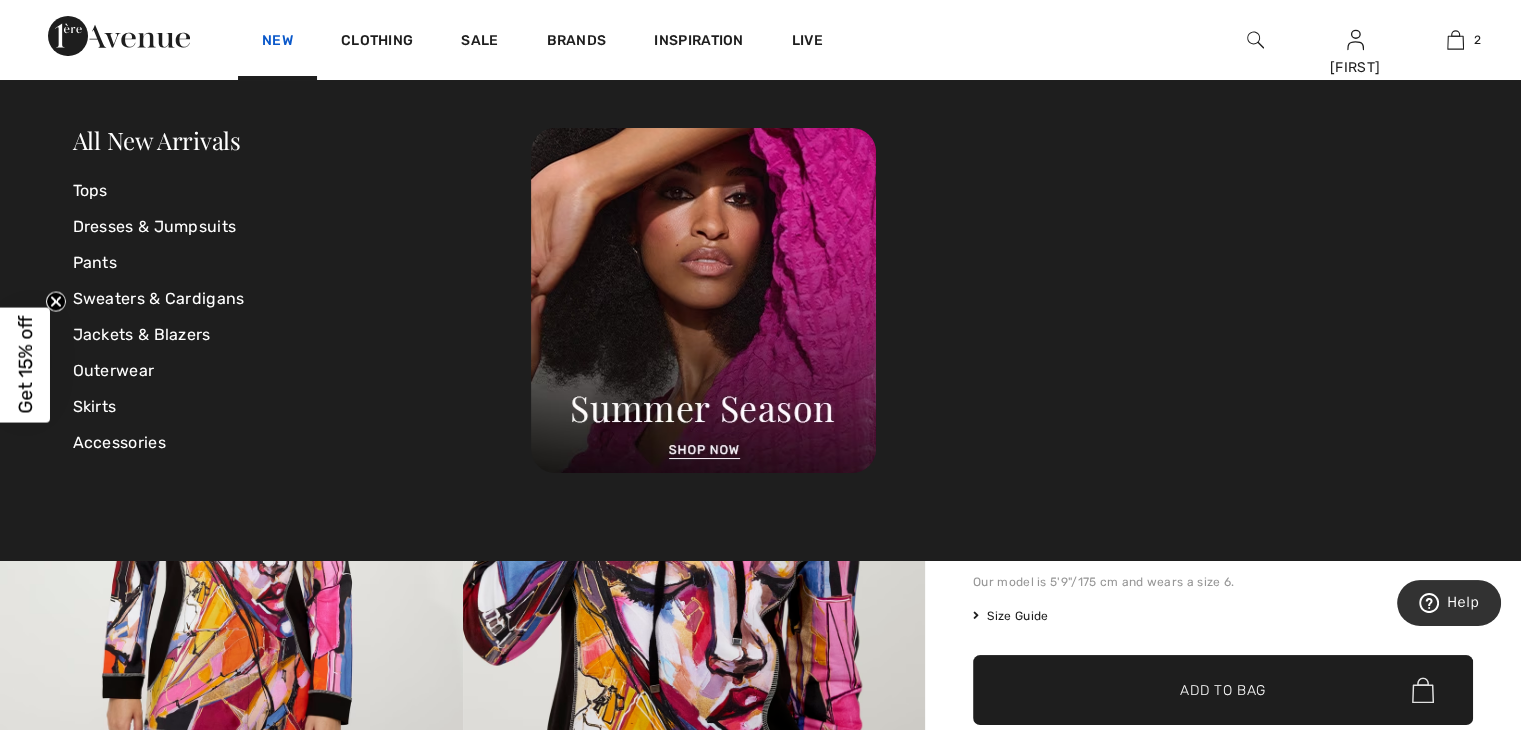 click on "New" at bounding box center (277, 42) 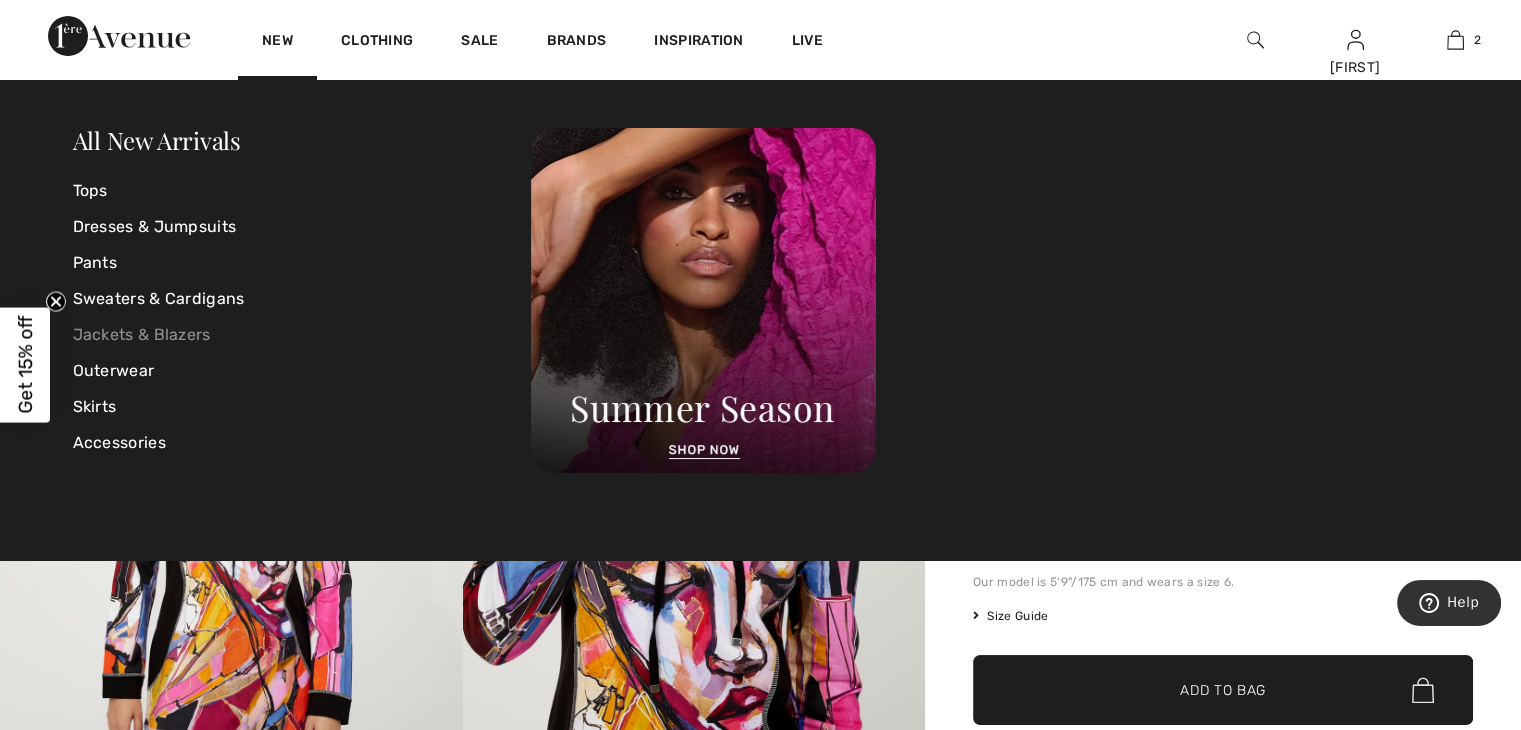 click on "Jackets & Blazers" at bounding box center [302, 335] 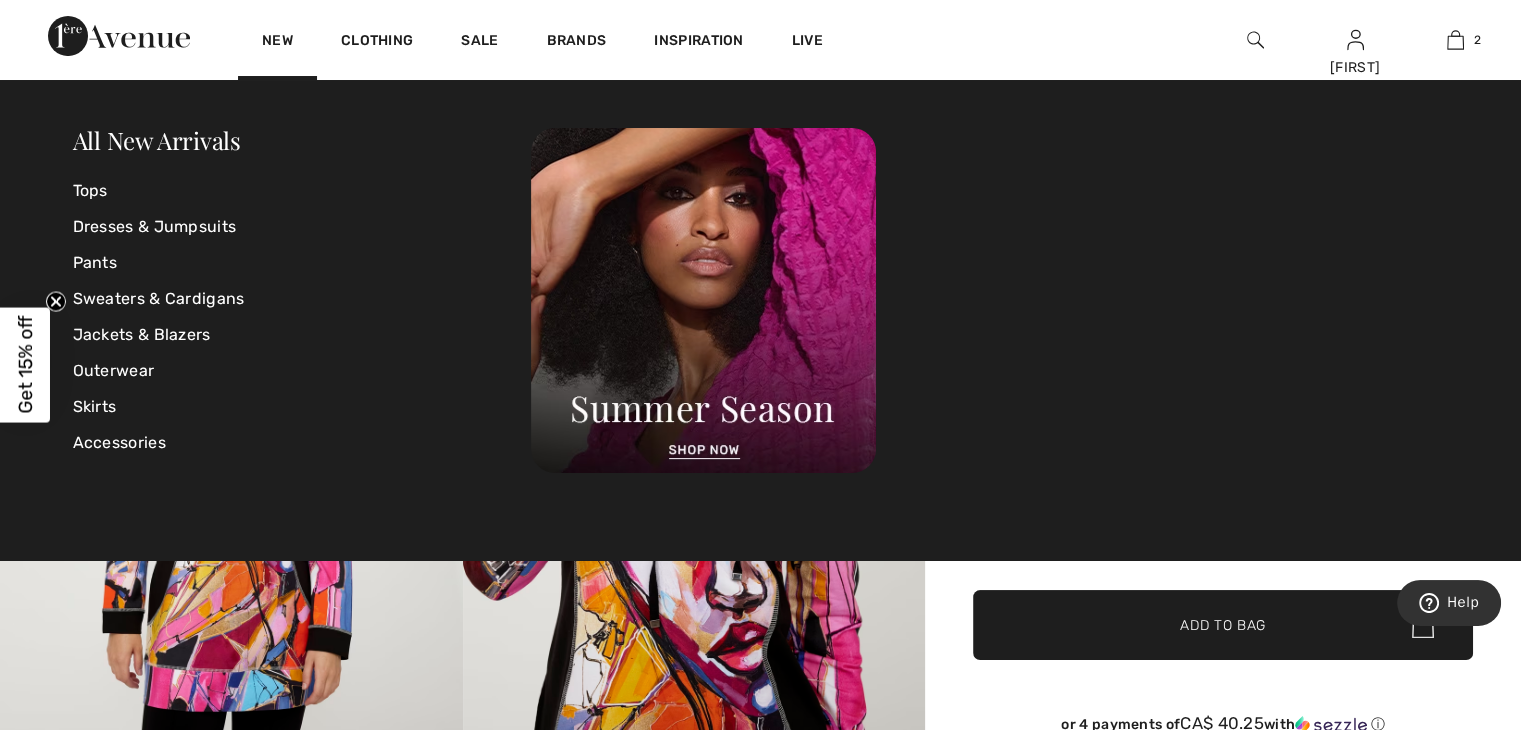 scroll, scrollTop: 100, scrollLeft: 0, axis: vertical 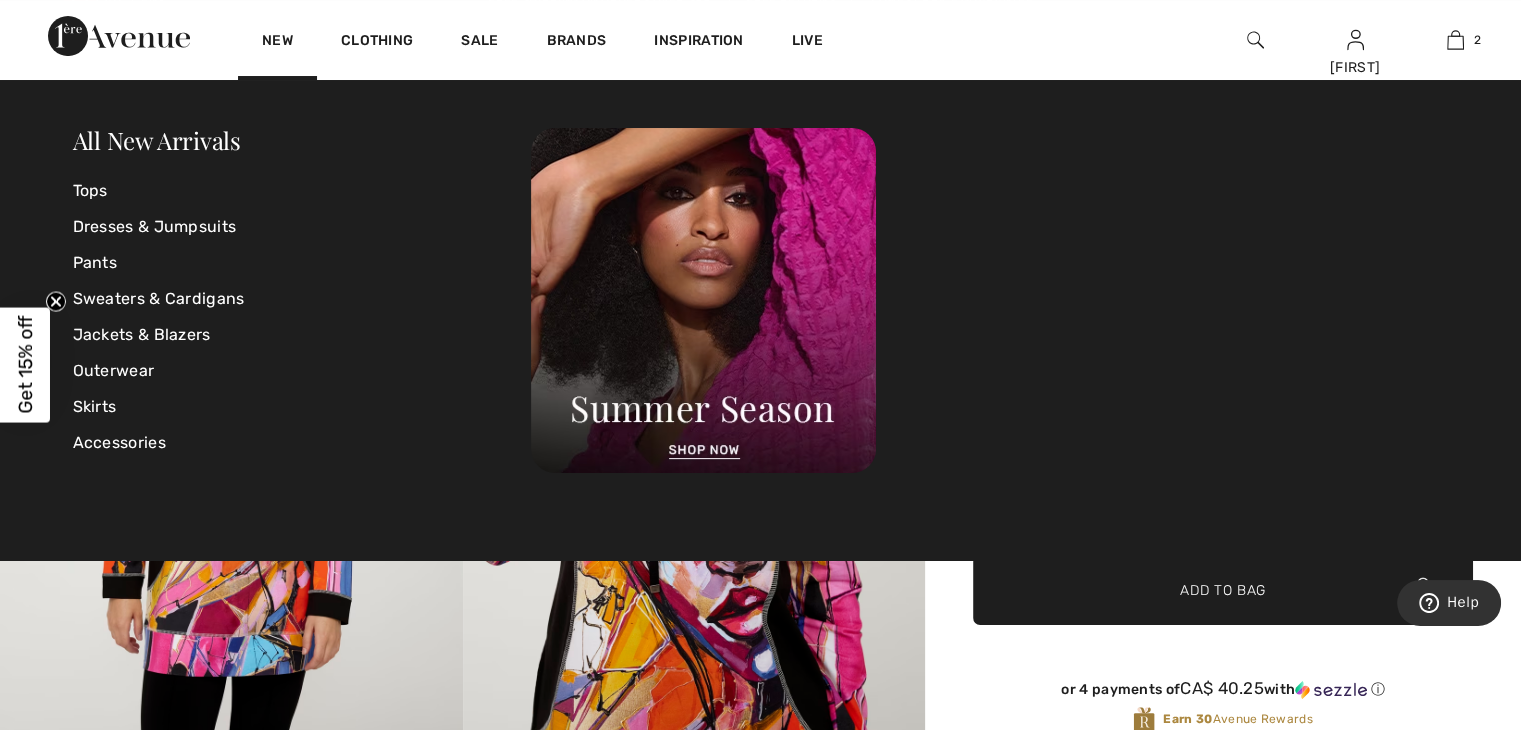 click at bounding box center [989, 300] 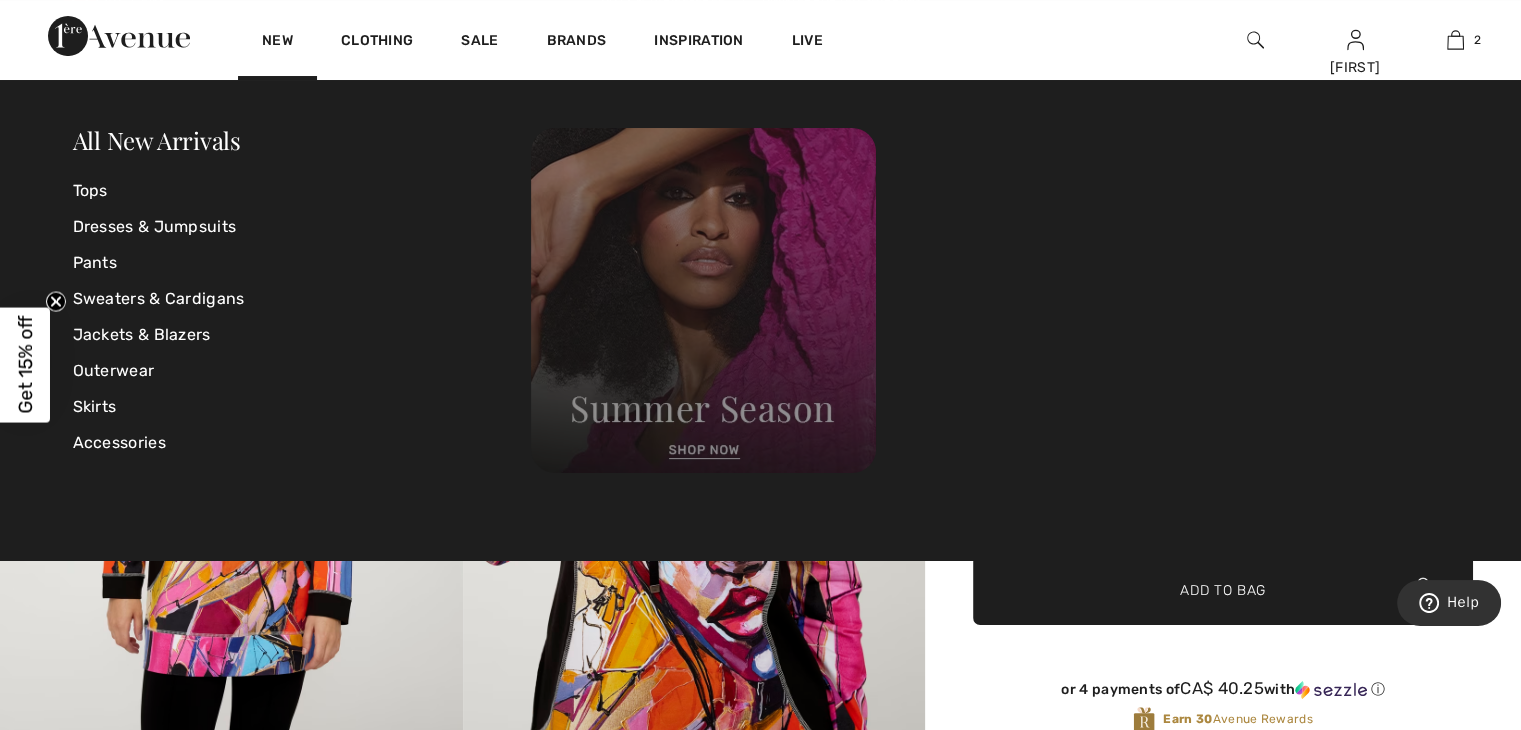 click at bounding box center [703, 300] 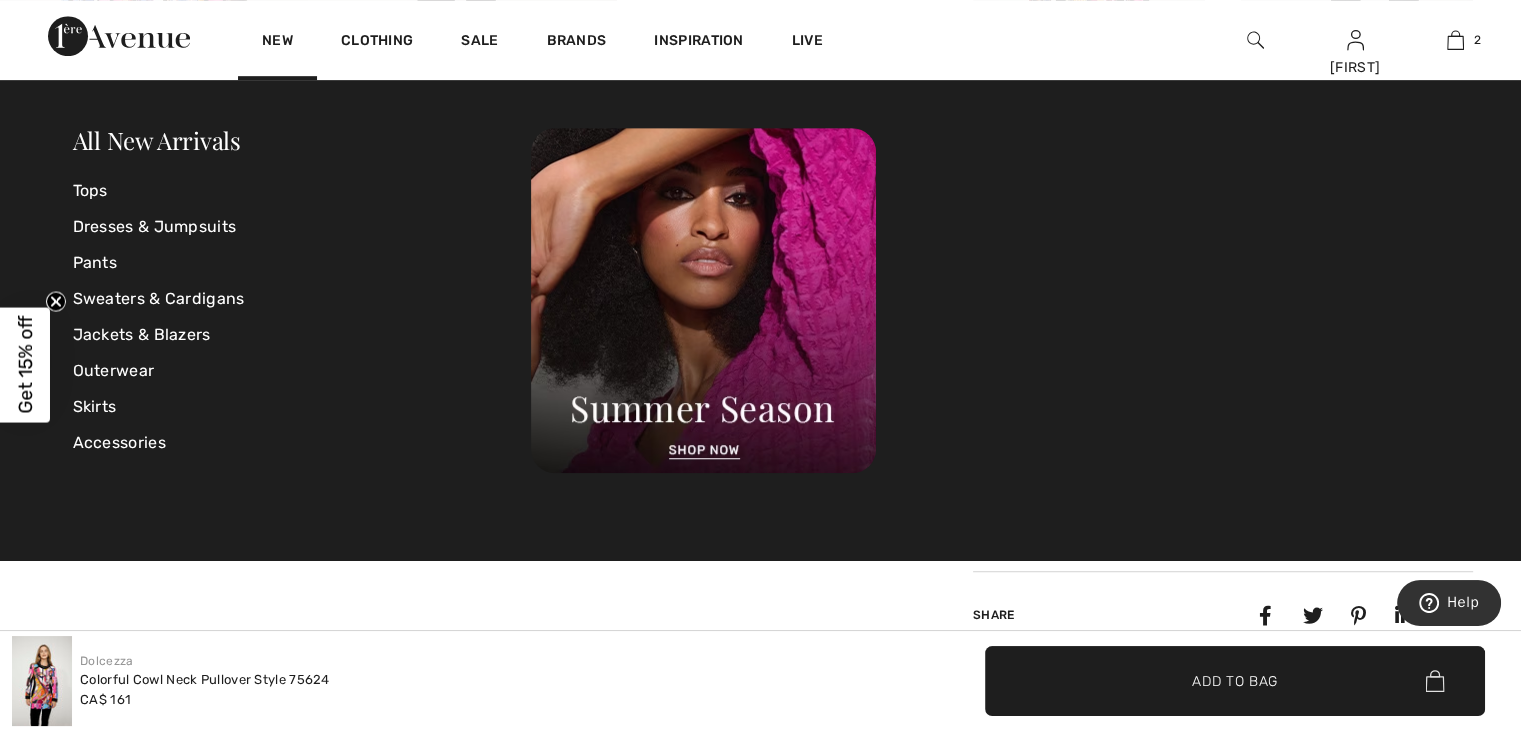 scroll, scrollTop: 1400, scrollLeft: 0, axis: vertical 